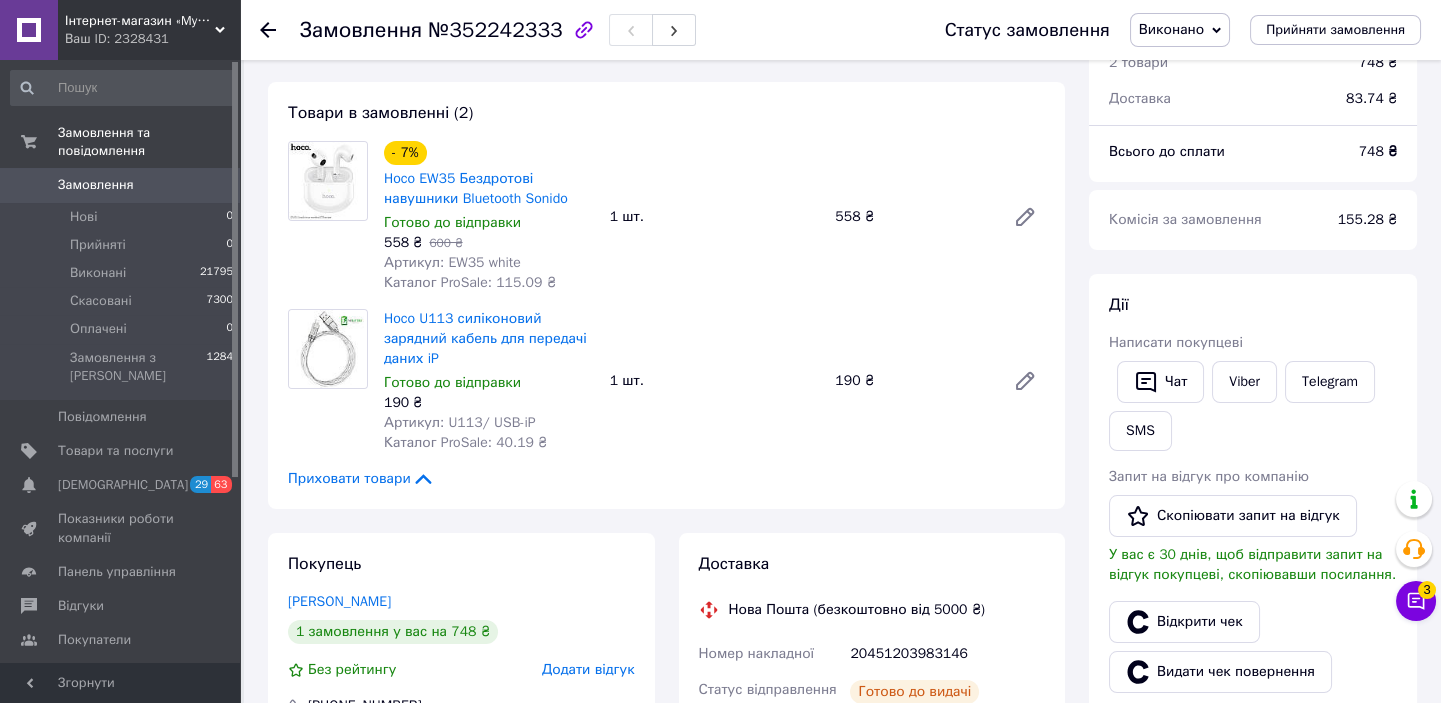 scroll, scrollTop: 90, scrollLeft: 0, axis: vertical 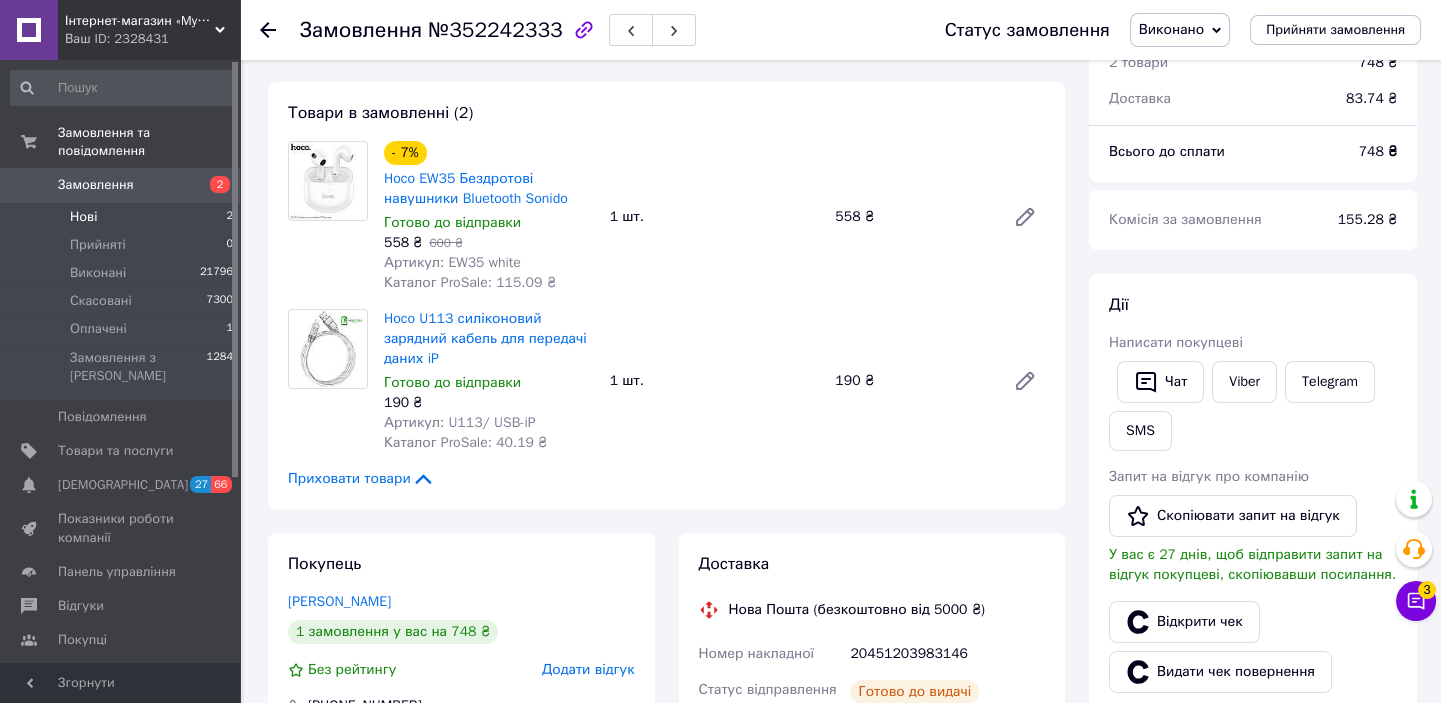 click on "Нові 2" at bounding box center (122, 217) 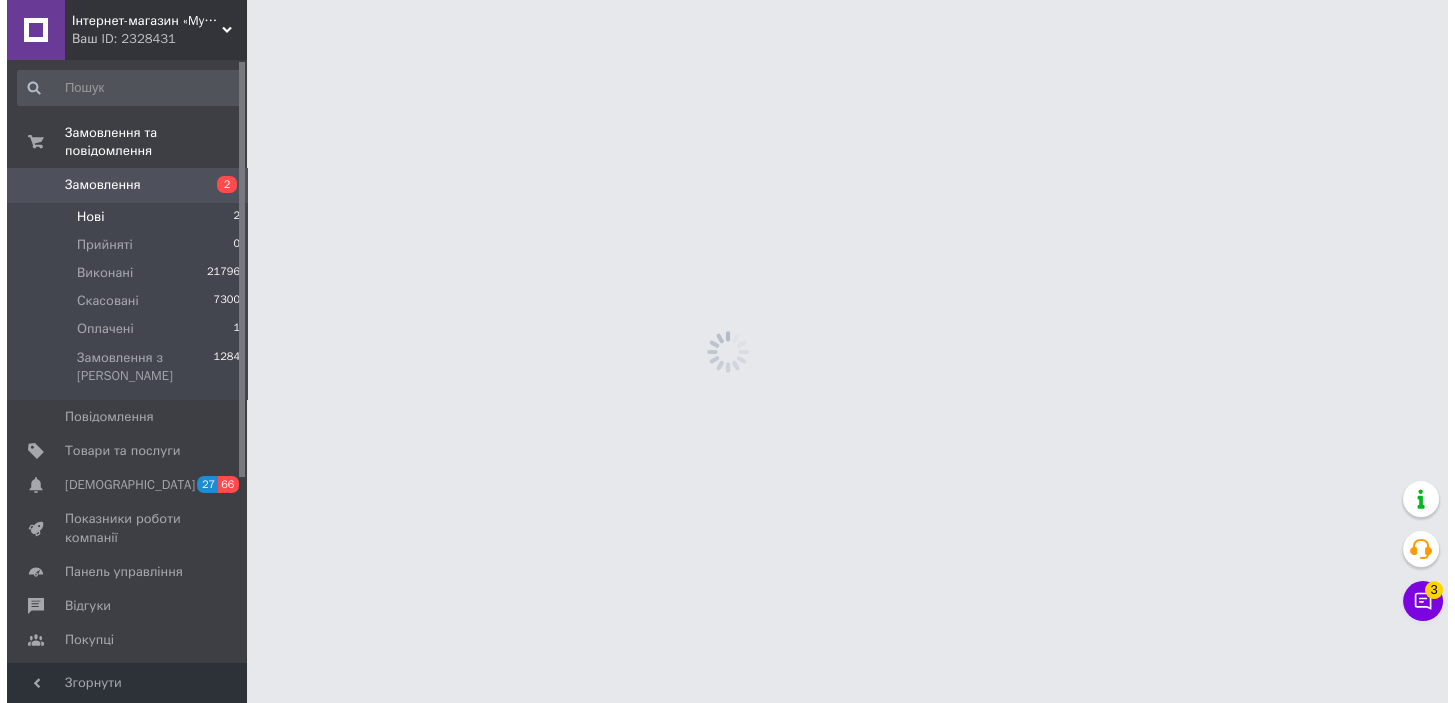 scroll, scrollTop: 0, scrollLeft: 0, axis: both 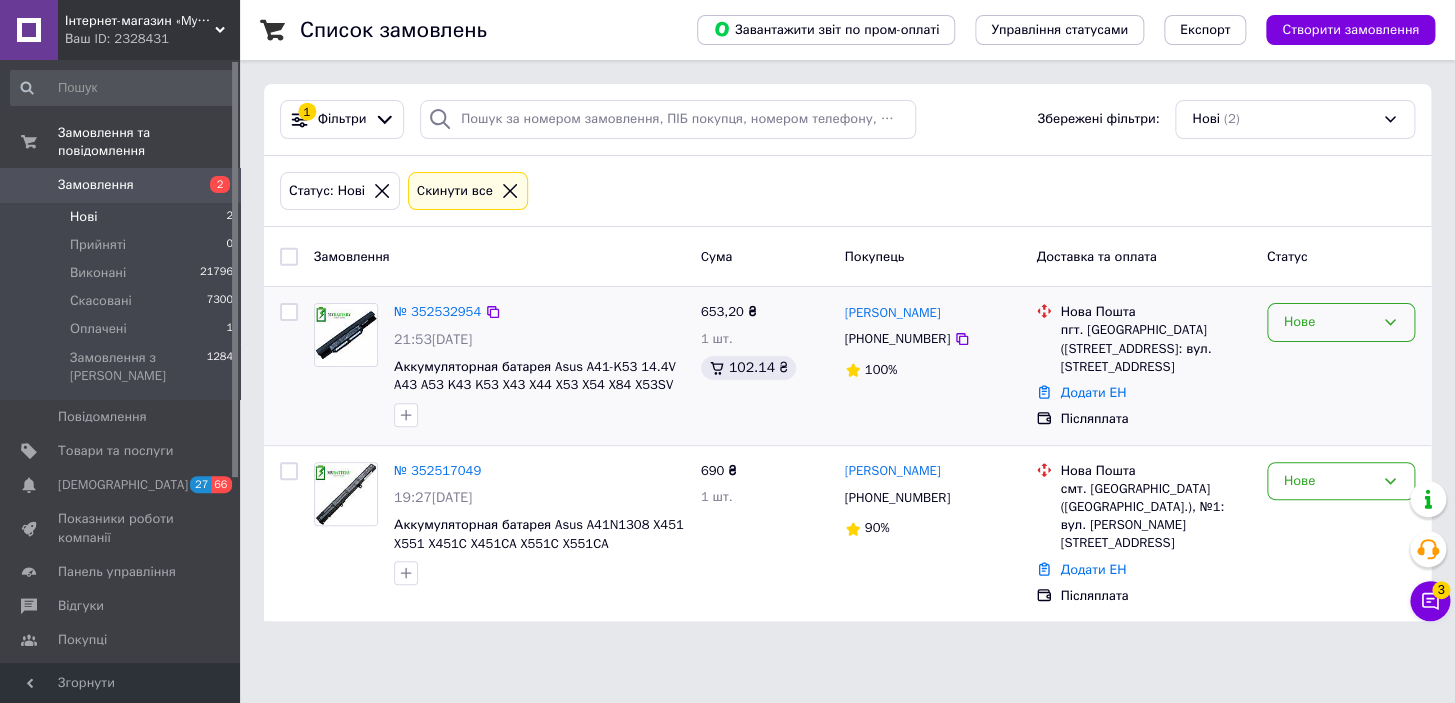 click on "Нове" at bounding box center [1329, 322] 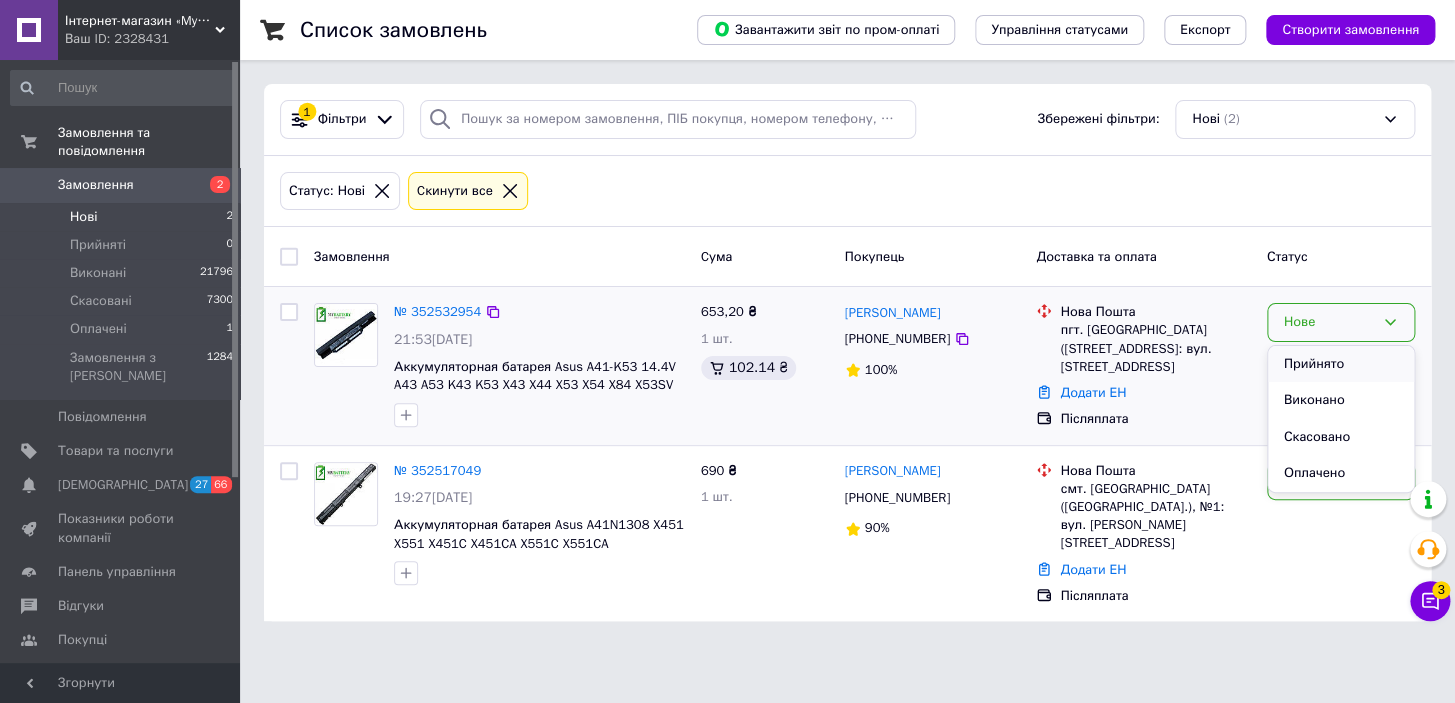 click on "Прийнято" at bounding box center (1341, 364) 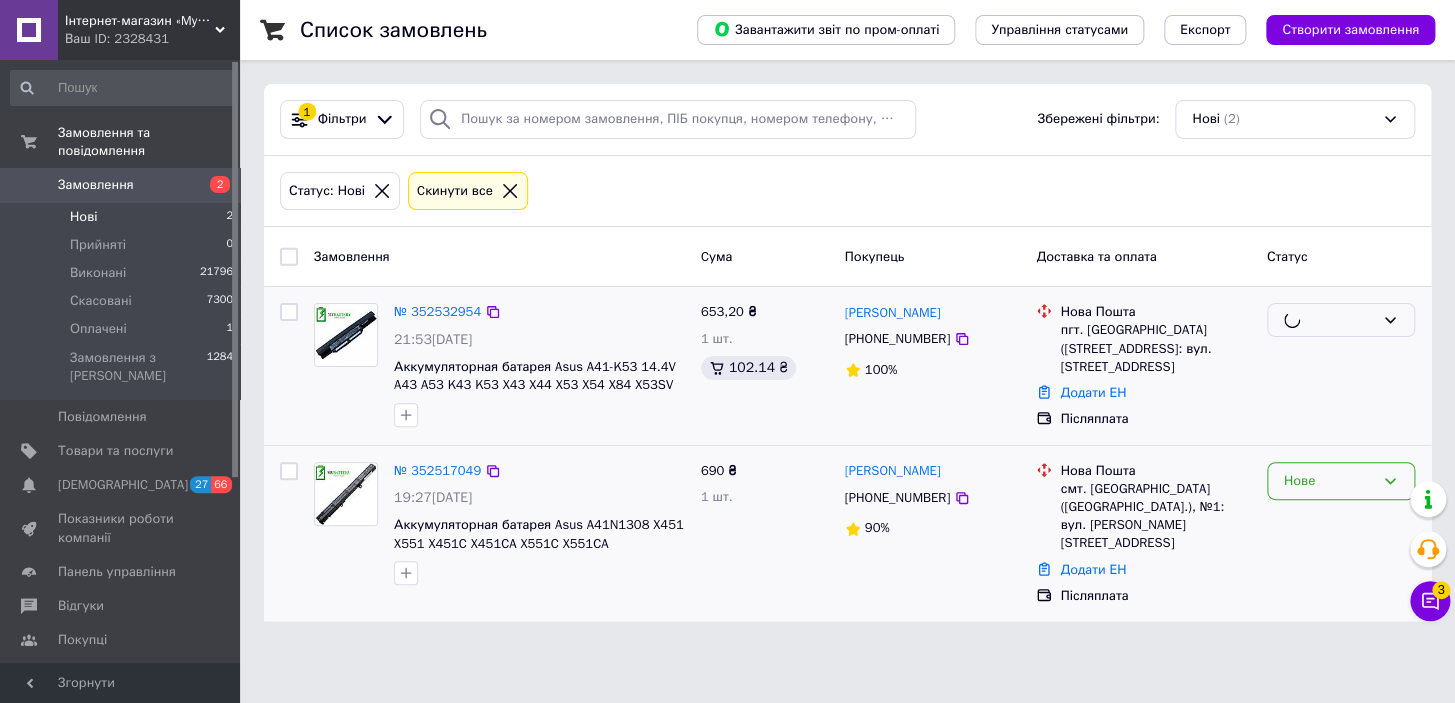 click on "Нове" at bounding box center [1329, 481] 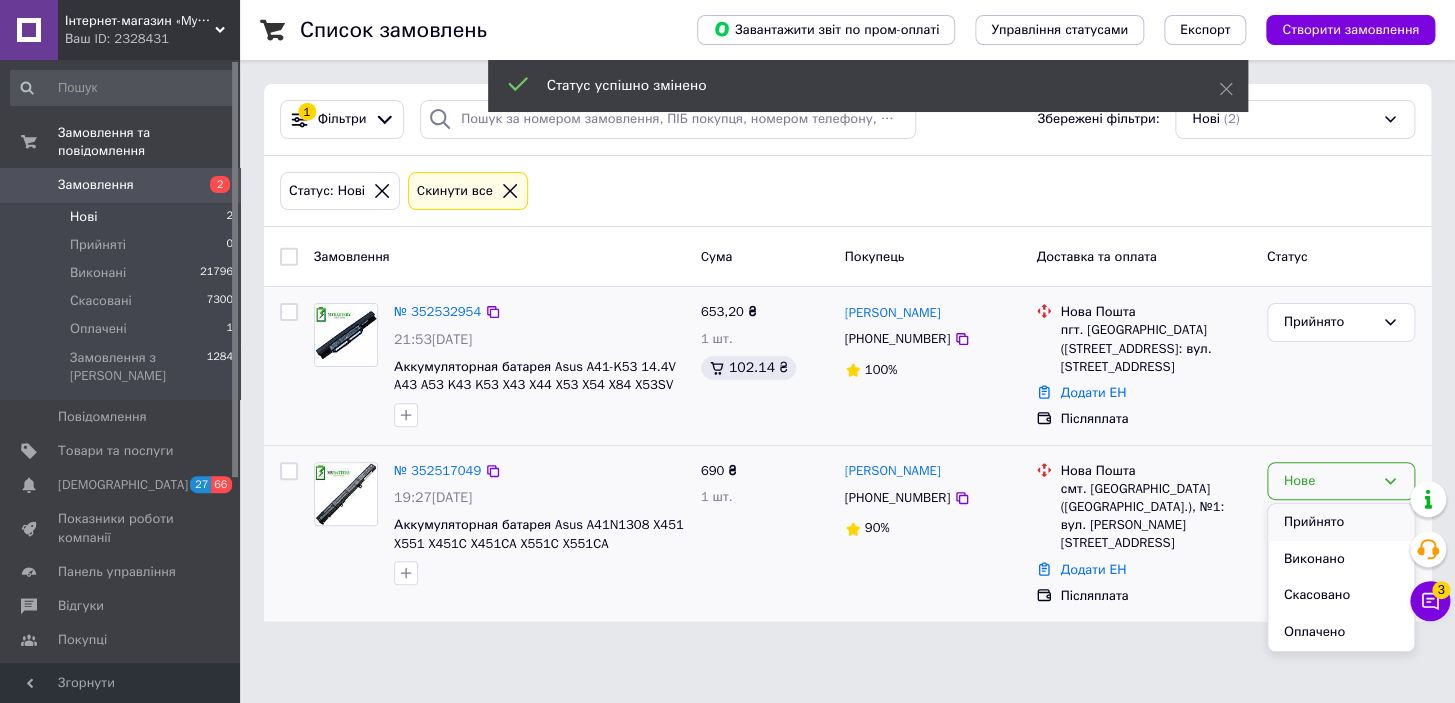 click on "Прийнято" at bounding box center (1341, 522) 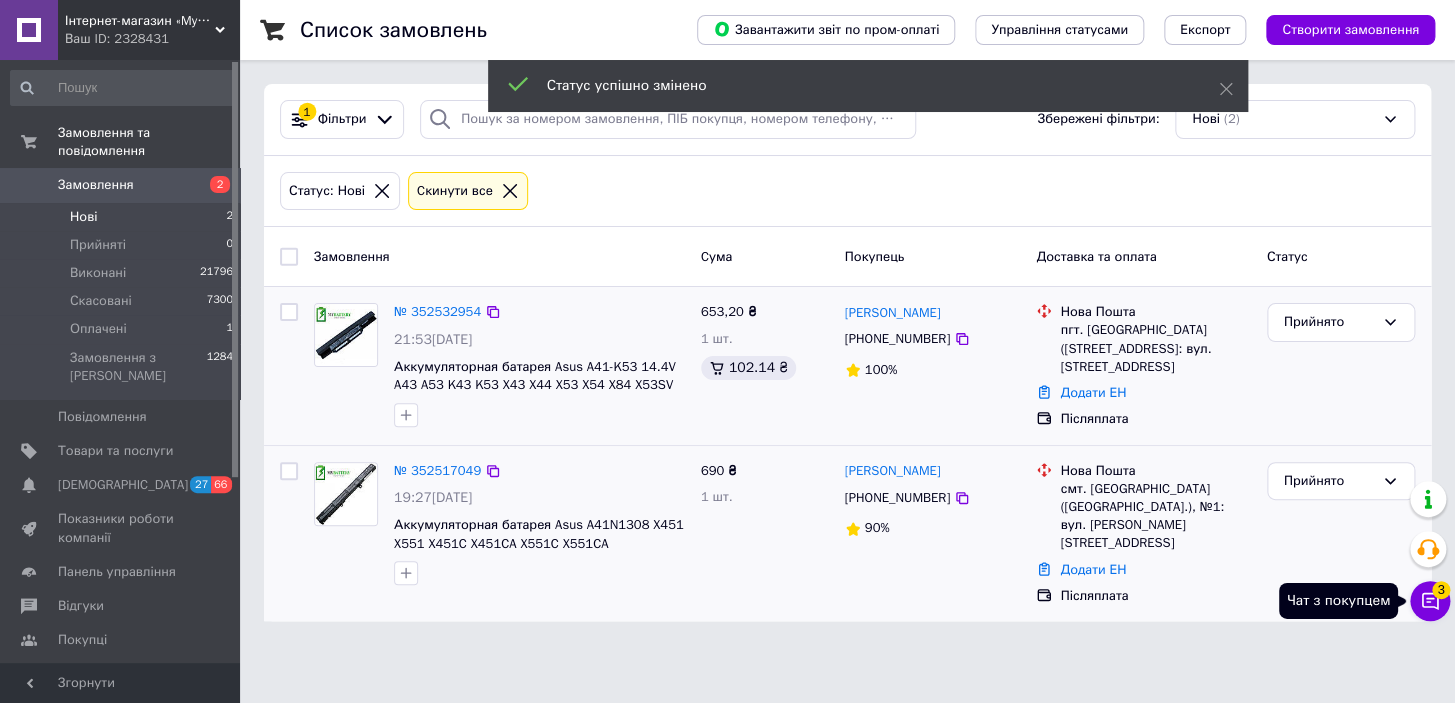 click 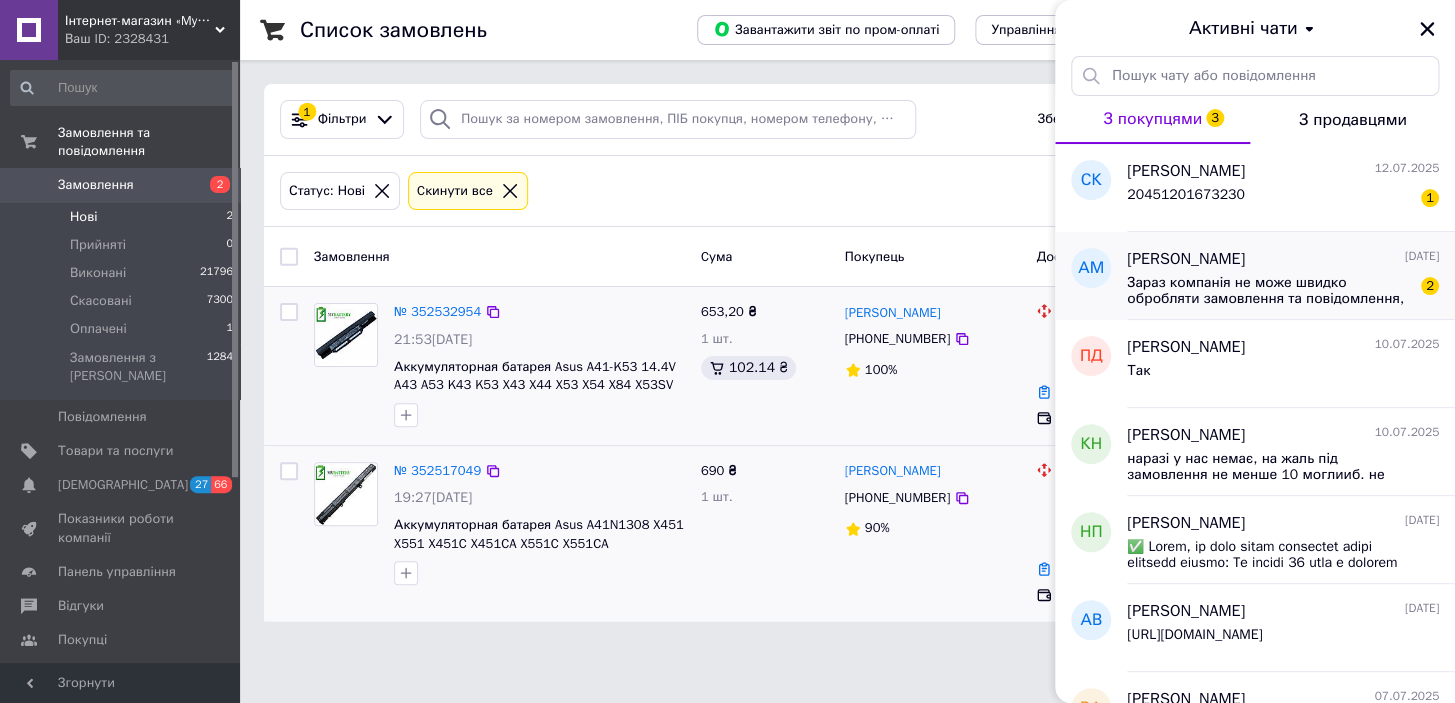 click on "Алексей Матвиенко 11.07.2025 Зараз компанія не може швидко обробляти замовлення та повідомлення,
оскільки за її графіком роботи сьогодні вихідний. Ваша заявка буде оброблена в найближчий робочий день. 2" at bounding box center (1291, 276) 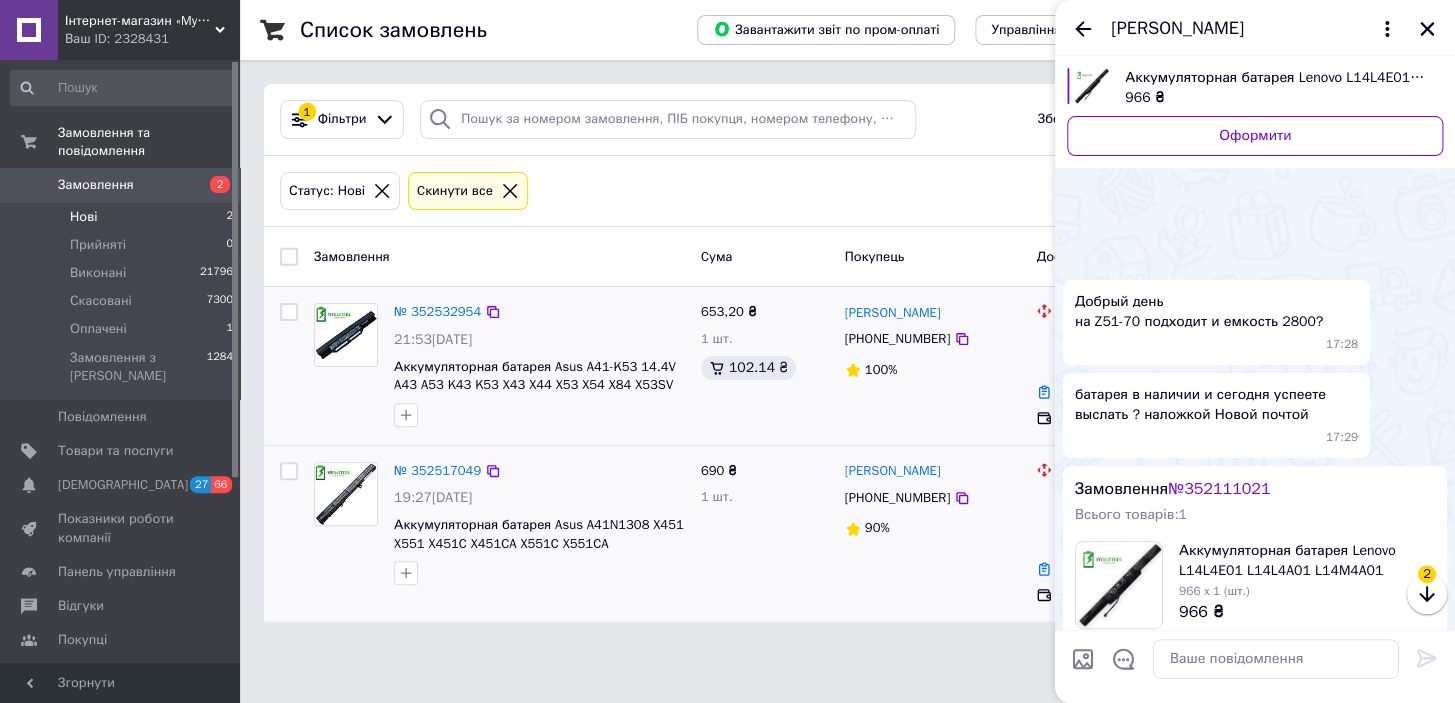 scroll, scrollTop: 518, scrollLeft: 0, axis: vertical 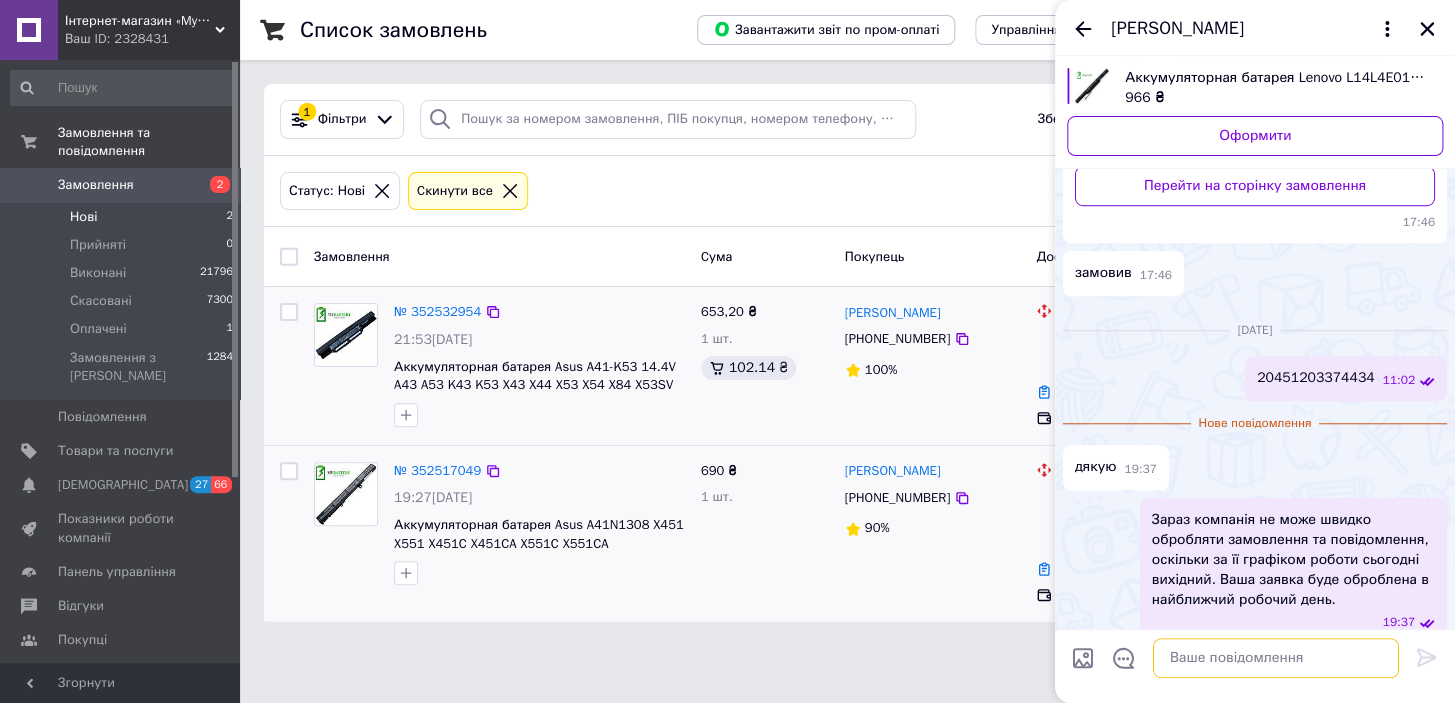 click at bounding box center [1276, 659] 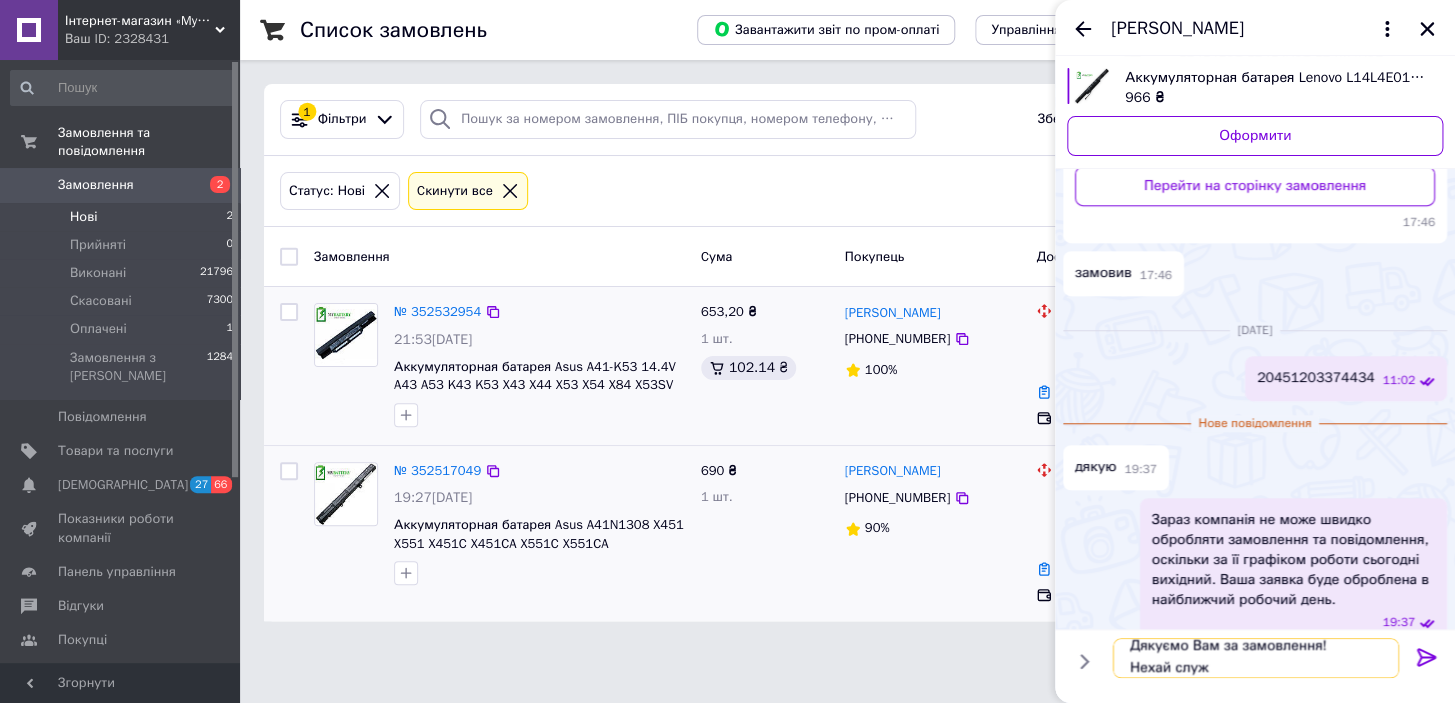 scroll, scrollTop: 1, scrollLeft: 0, axis: vertical 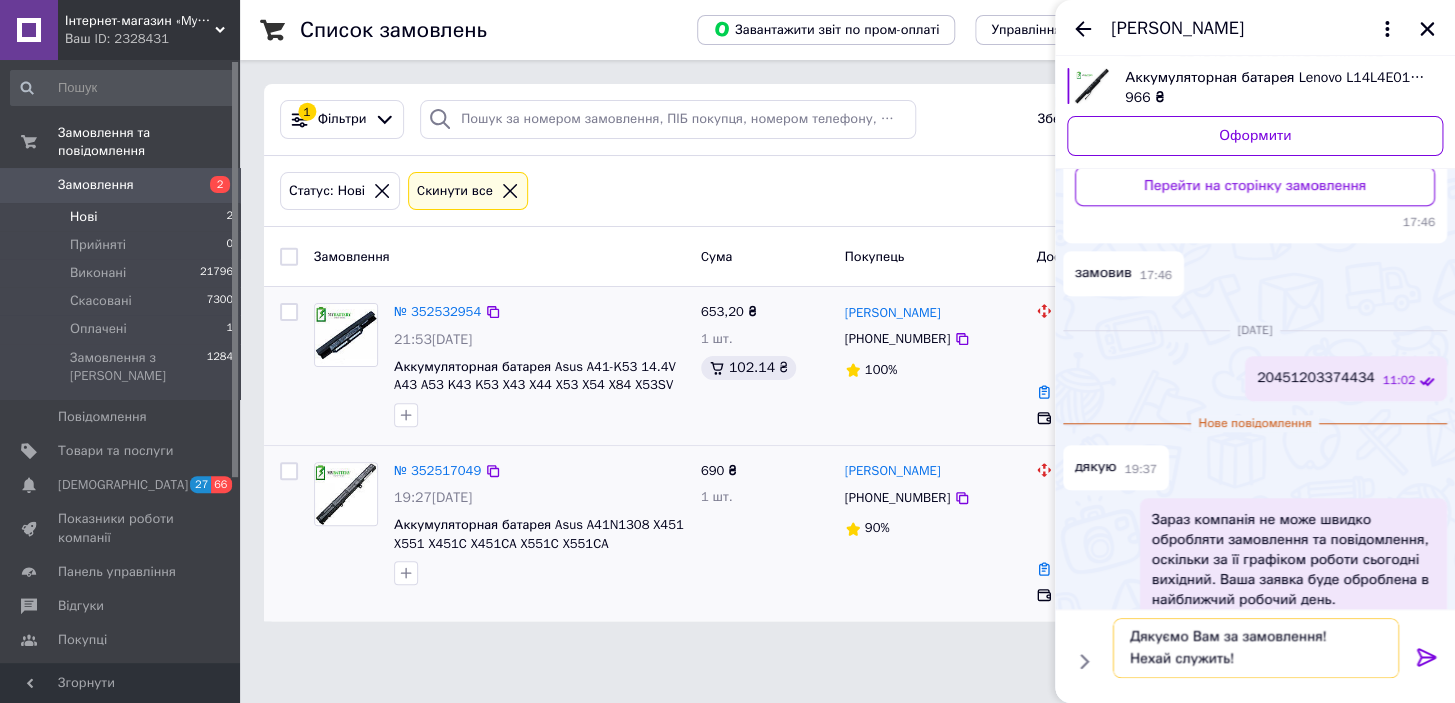 type on "Дякуємо Вам за замовлення!
Нехай служить!" 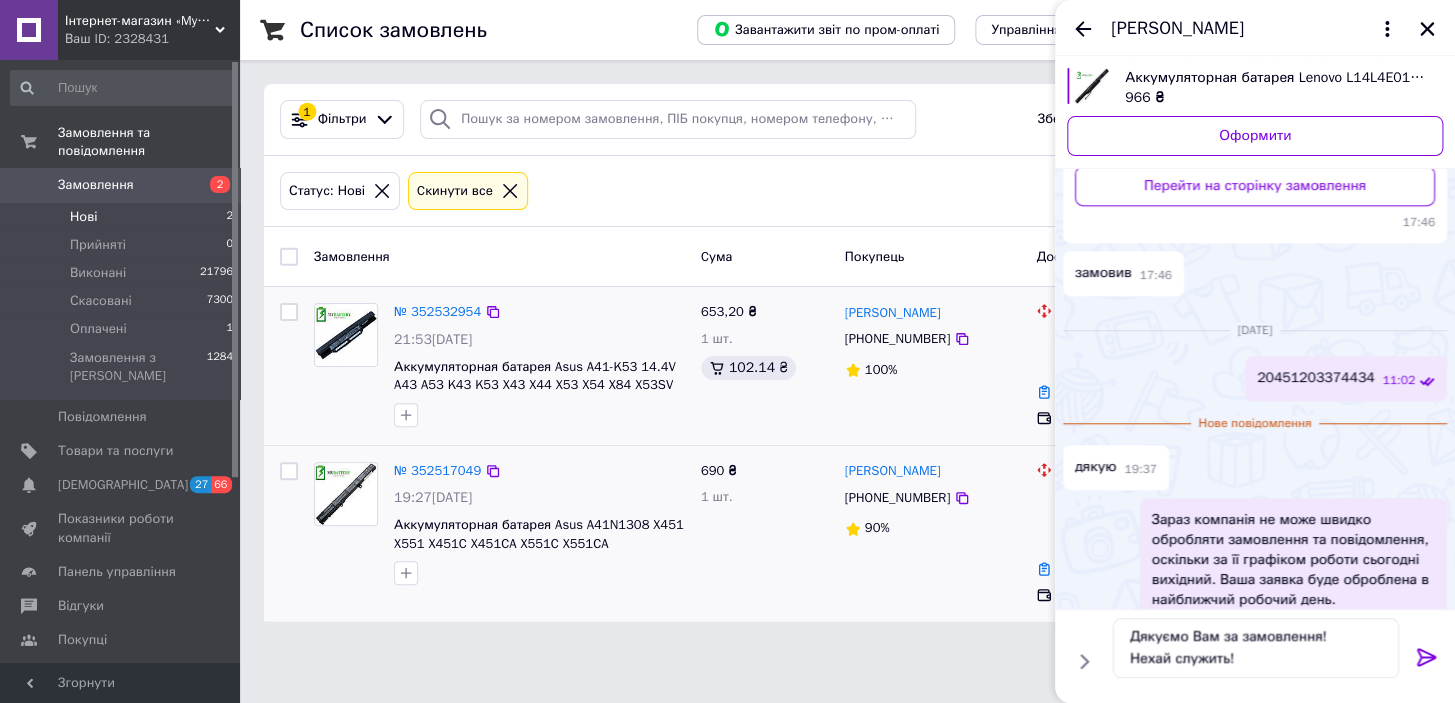 click 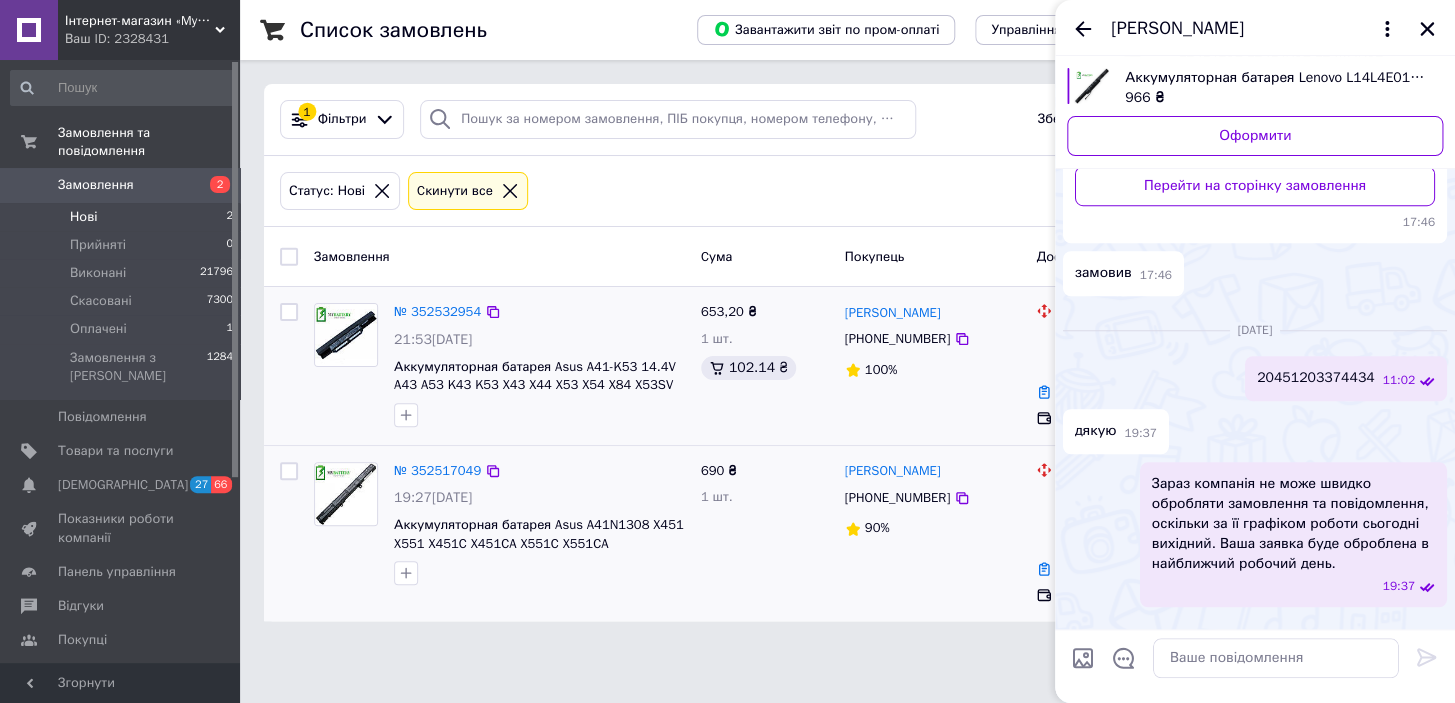 scroll, scrollTop: 0, scrollLeft: 0, axis: both 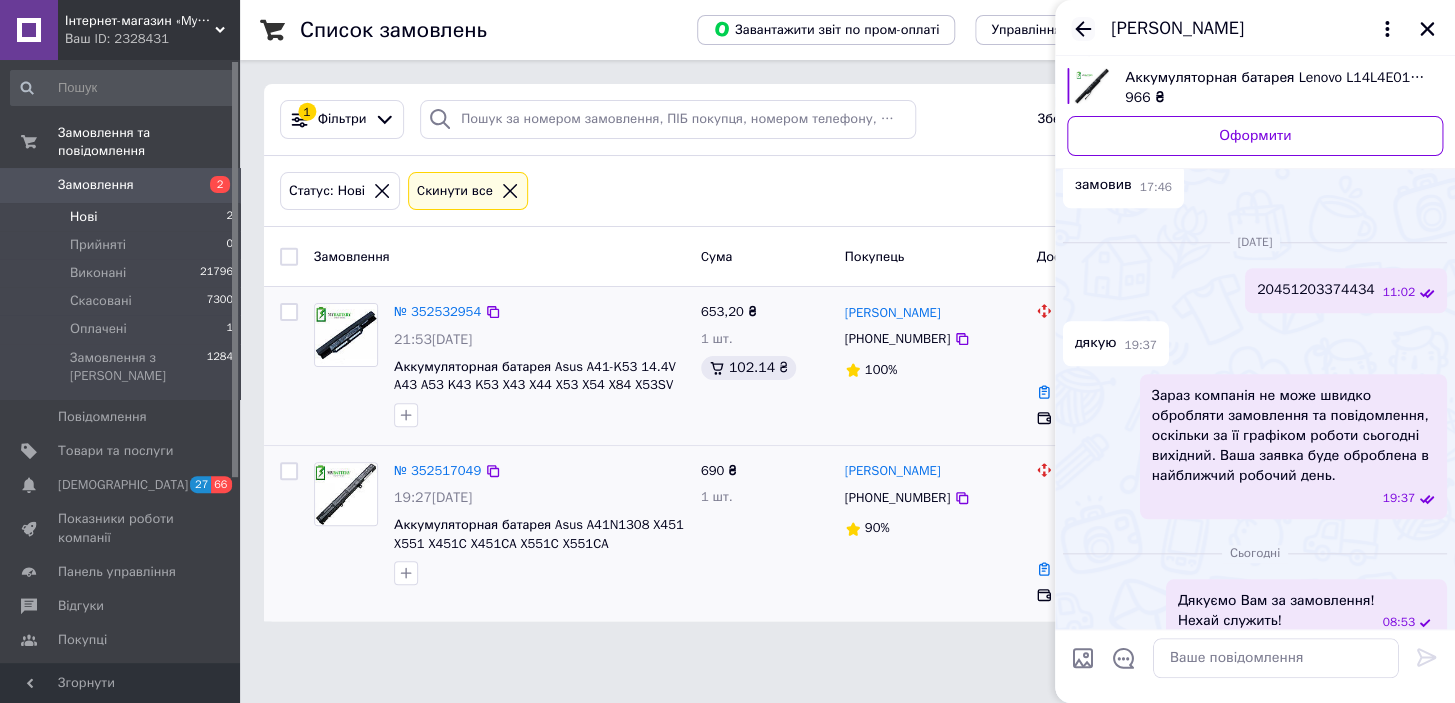 click 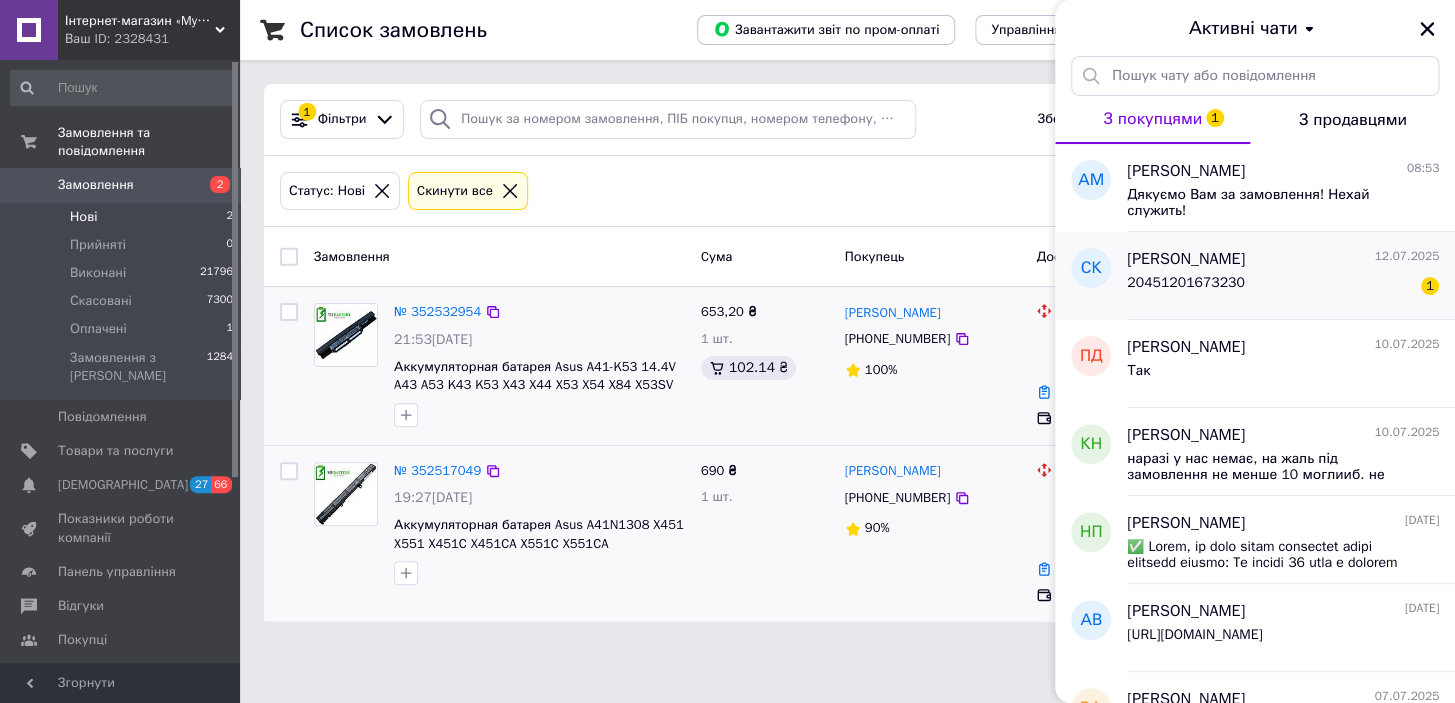 click on "Станислав Киприч" at bounding box center (1186, 259) 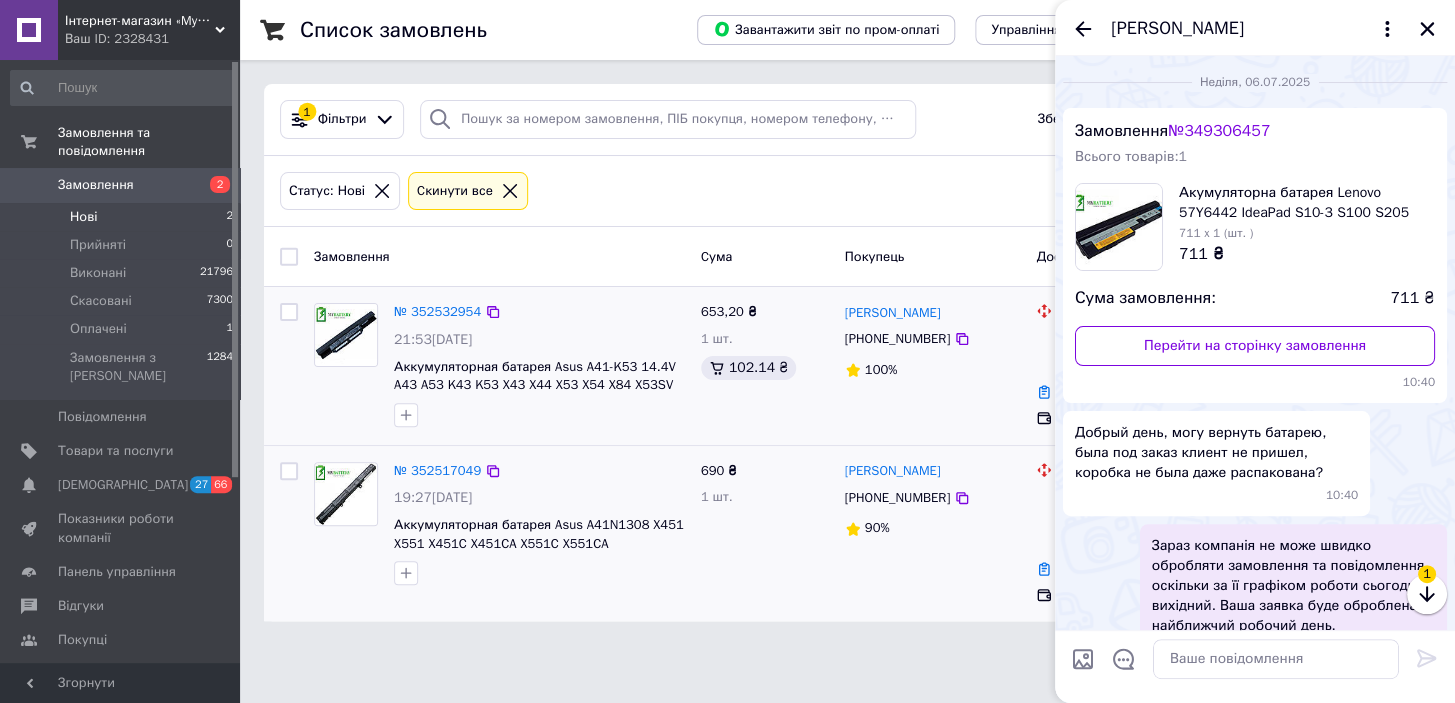 scroll, scrollTop: 568, scrollLeft: 0, axis: vertical 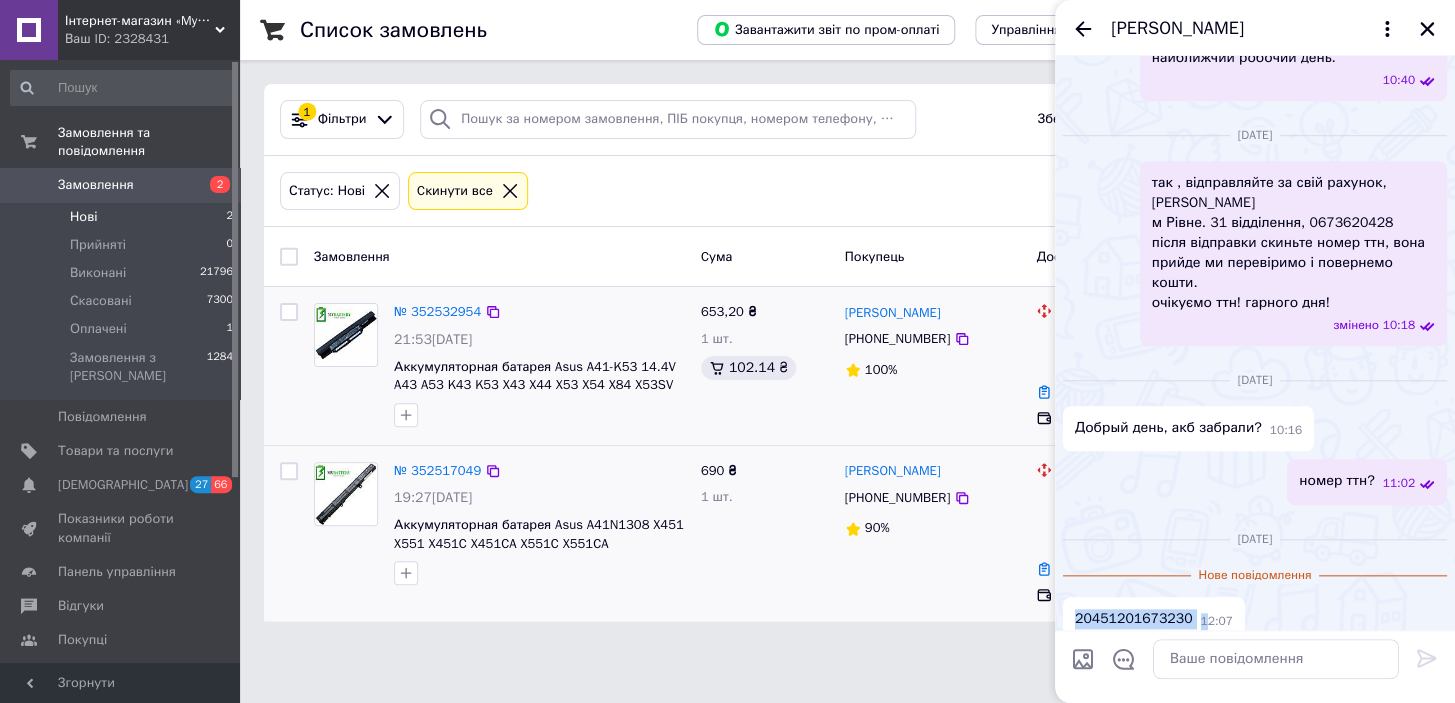 drag, startPoint x: 1194, startPoint y: 596, endPoint x: 1069, endPoint y: 569, distance: 127.88276 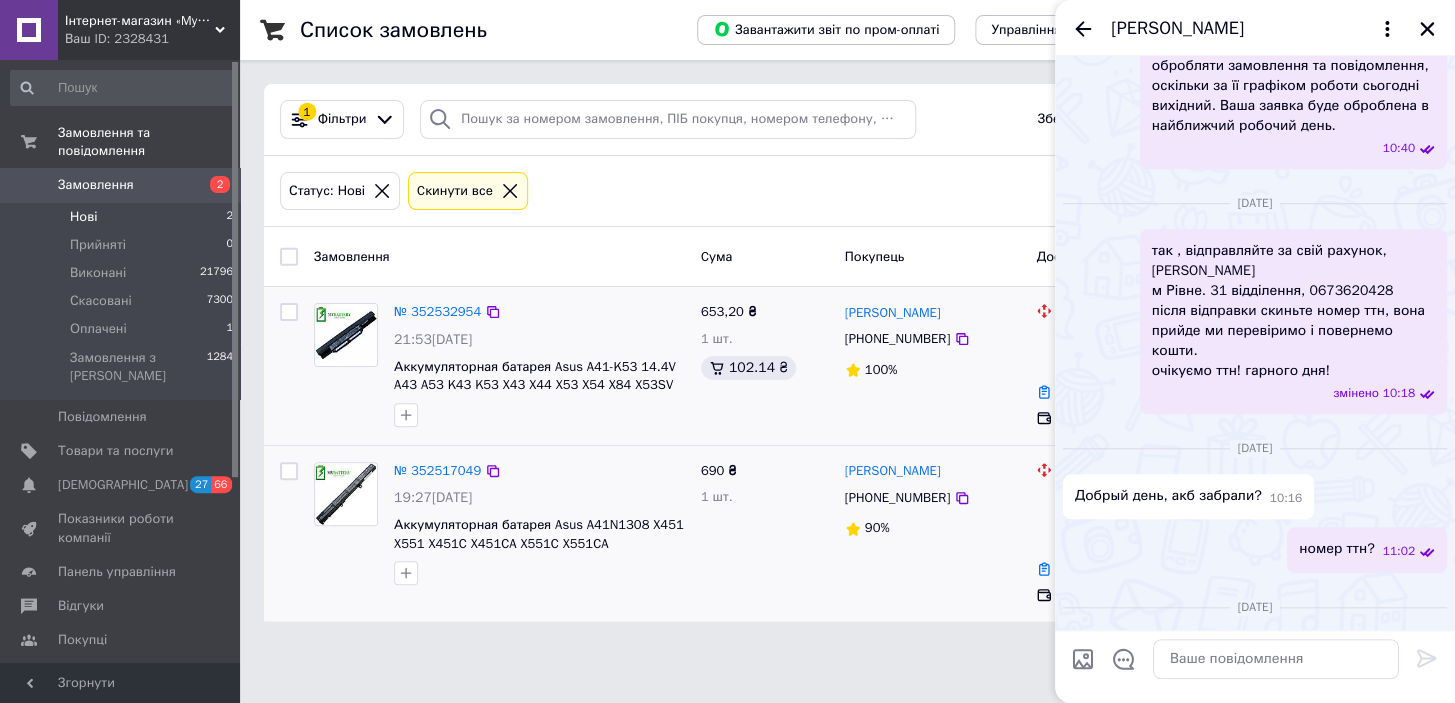 scroll, scrollTop: 567, scrollLeft: 0, axis: vertical 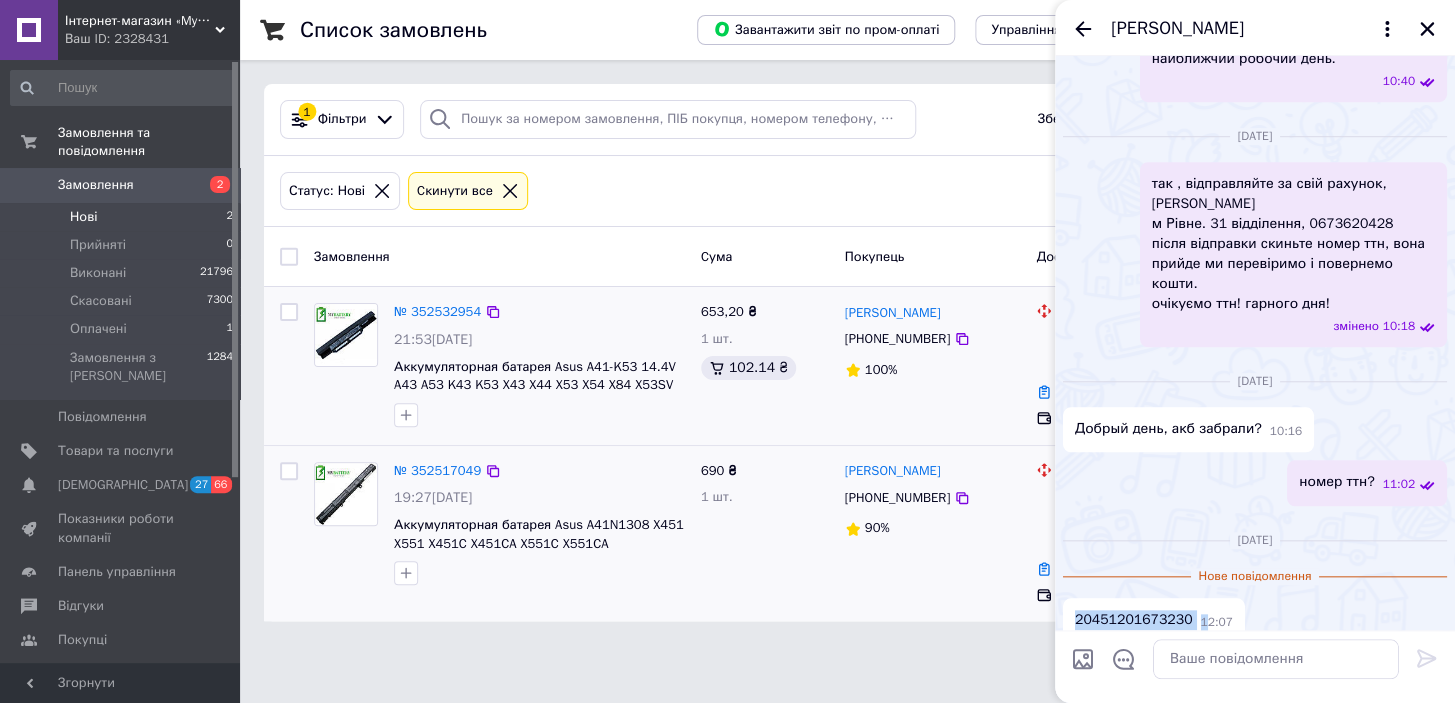click on "20451201673230 12:07" at bounding box center (1154, 620) 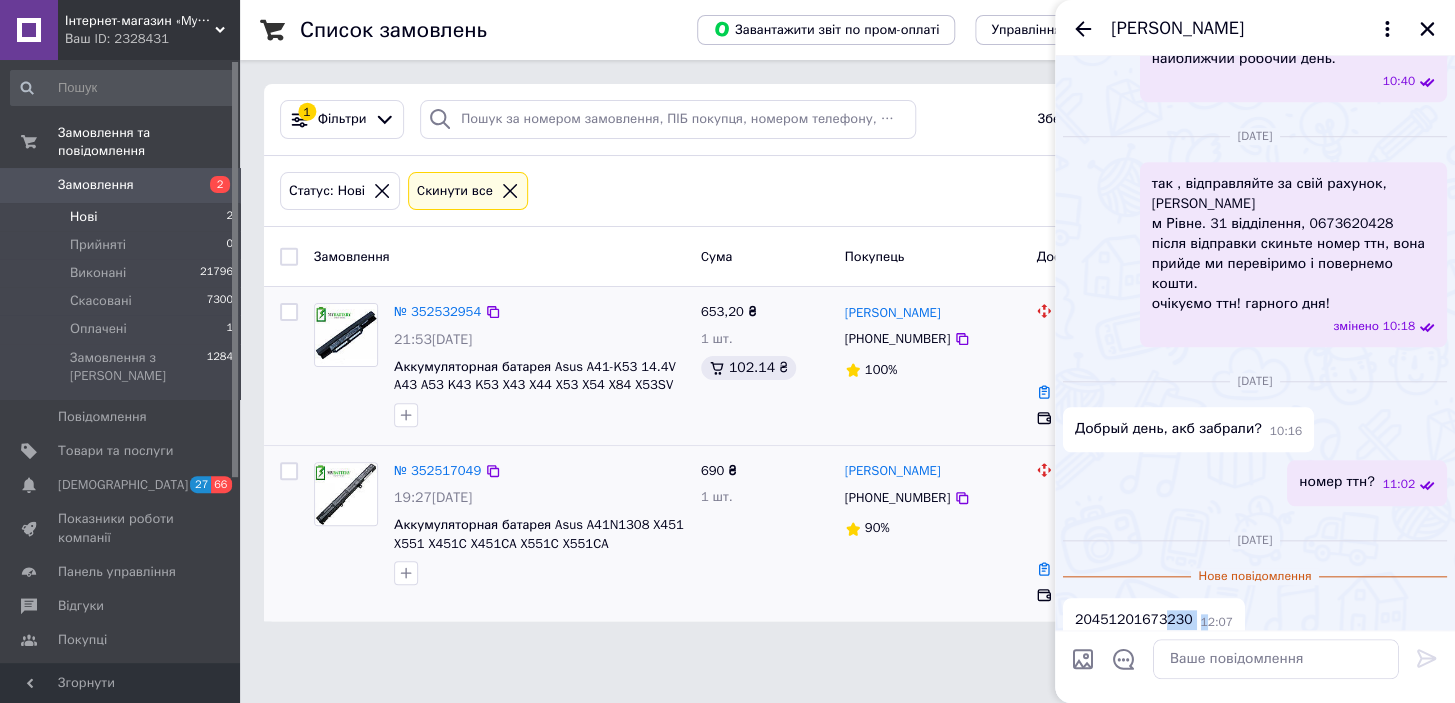 click on "20451201673230" at bounding box center [1134, 620] 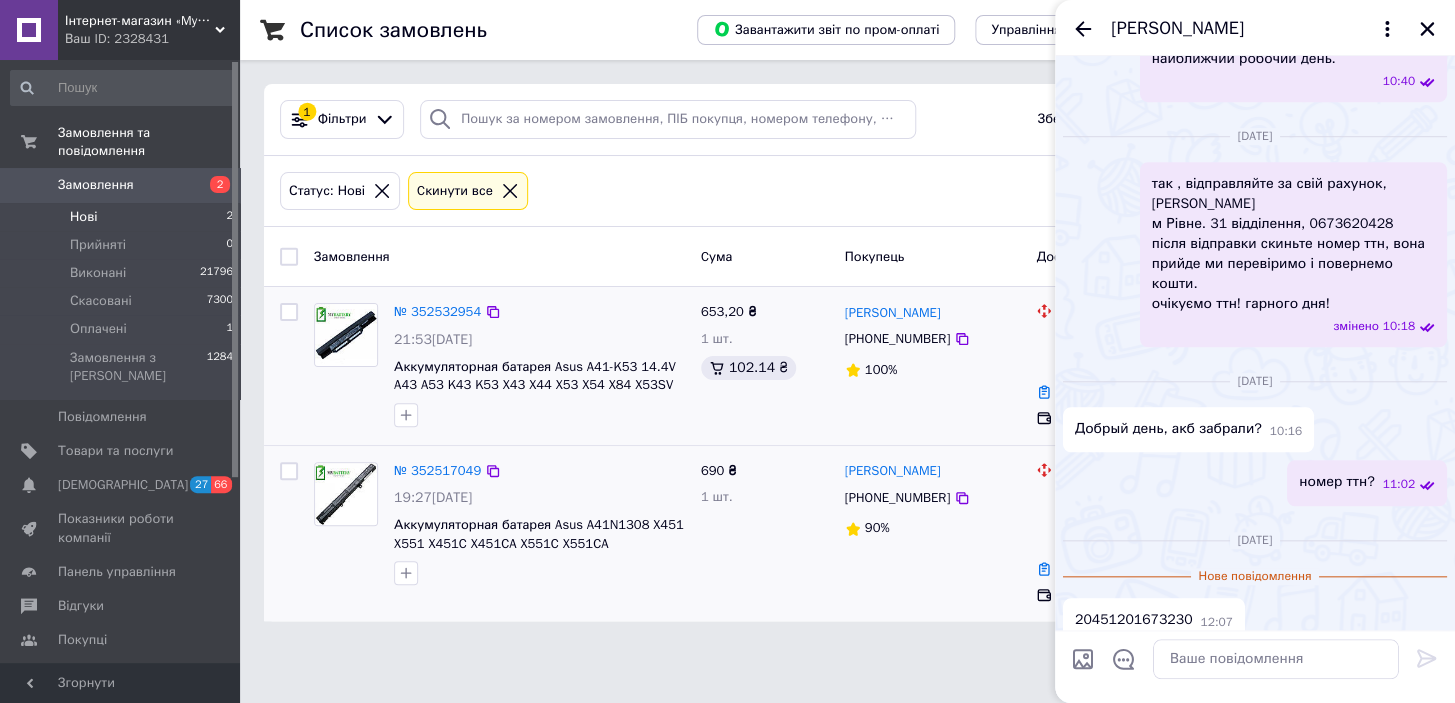 click on "20451201673230" at bounding box center (1134, 620) 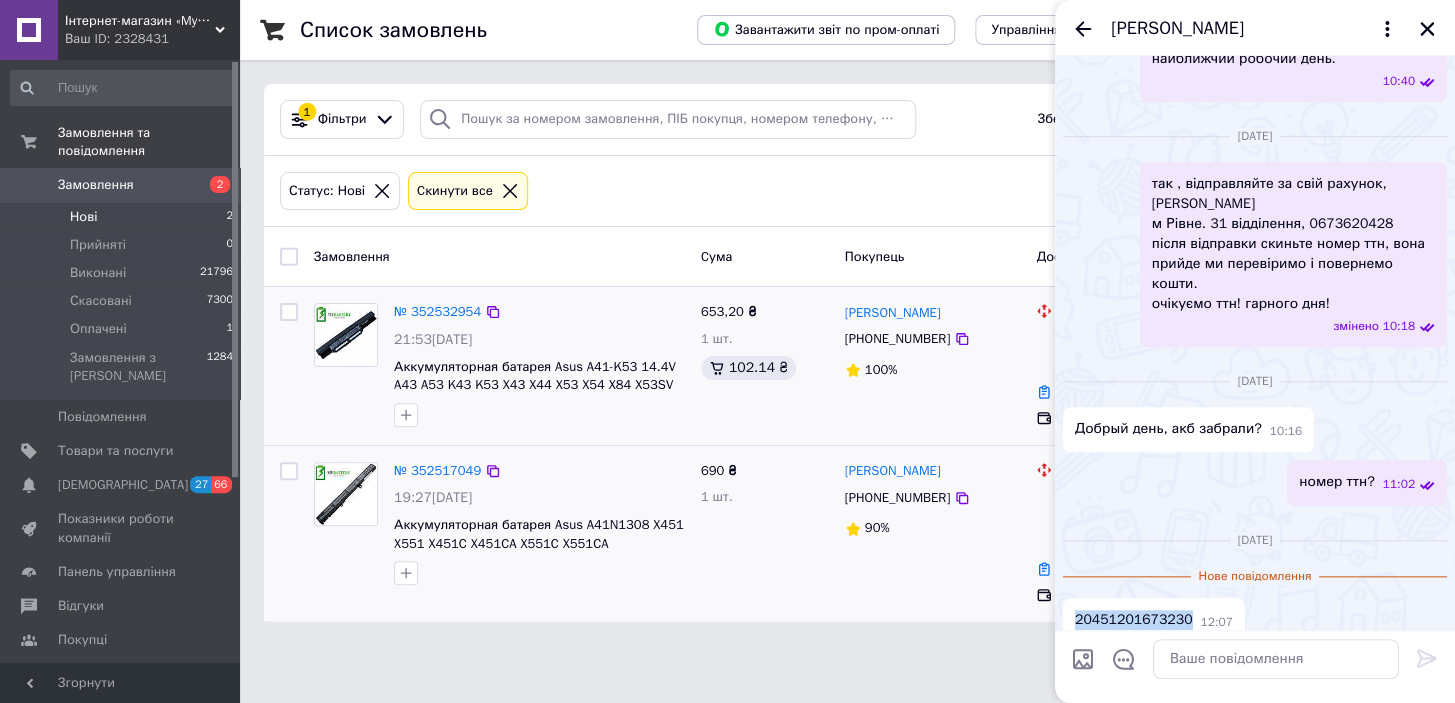 click on "20451201673230" at bounding box center (1134, 620) 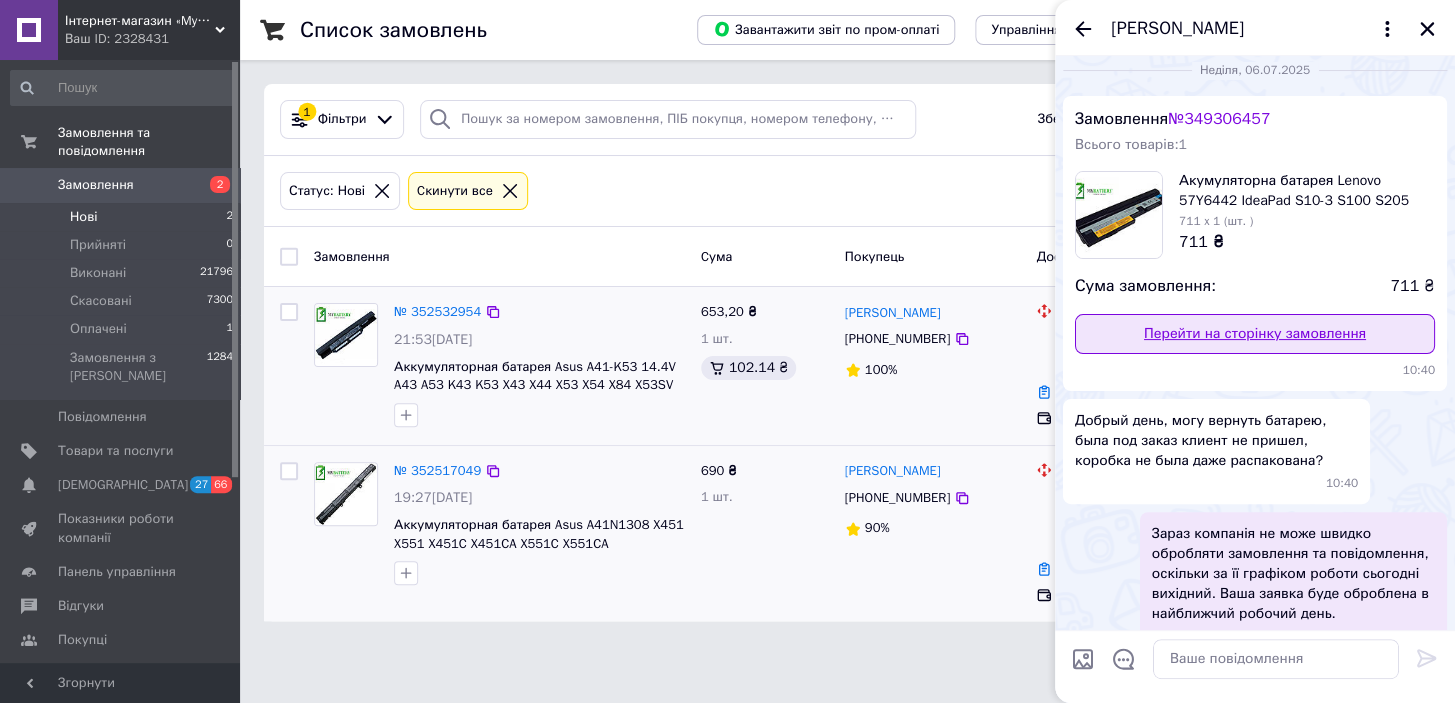 scroll, scrollTop: 0, scrollLeft: 0, axis: both 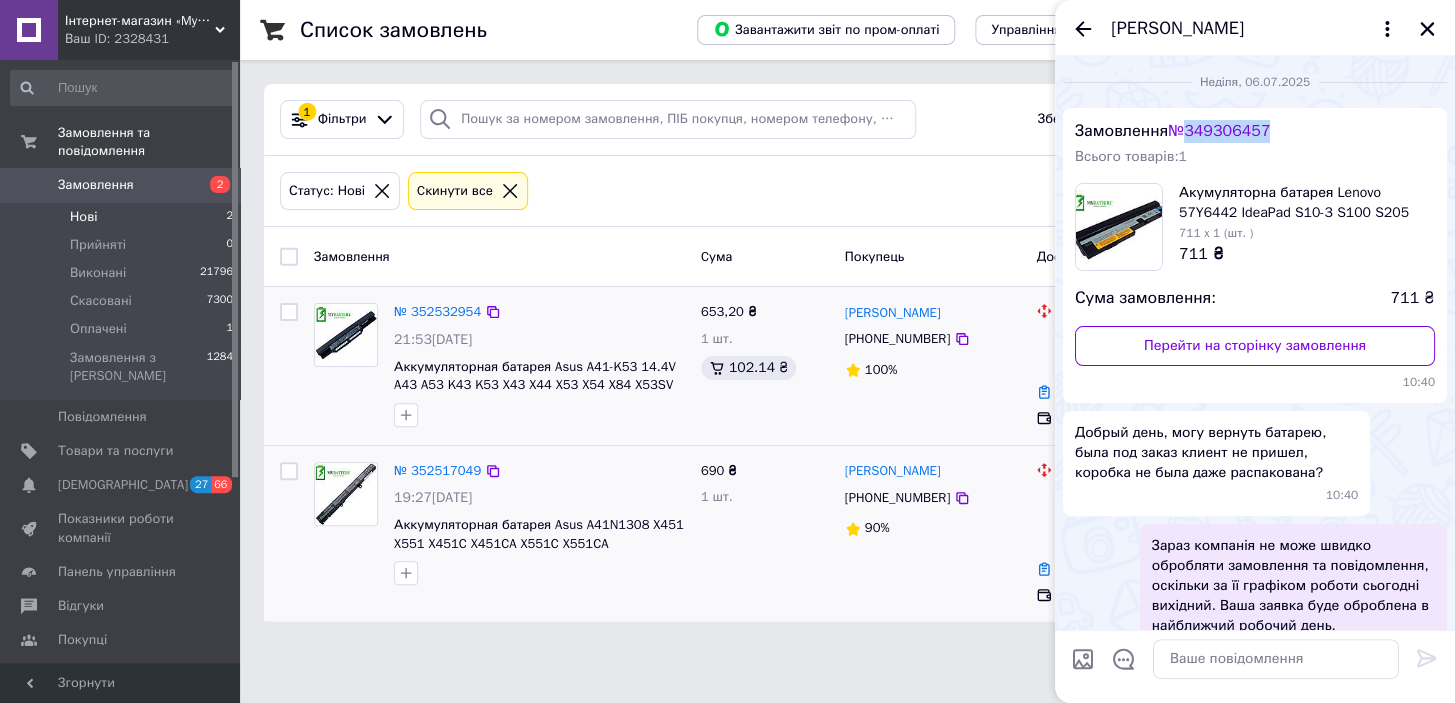 drag, startPoint x: 1315, startPoint y: 135, endPoint x: 1198, endPoint y: 137, distance: 117.01709 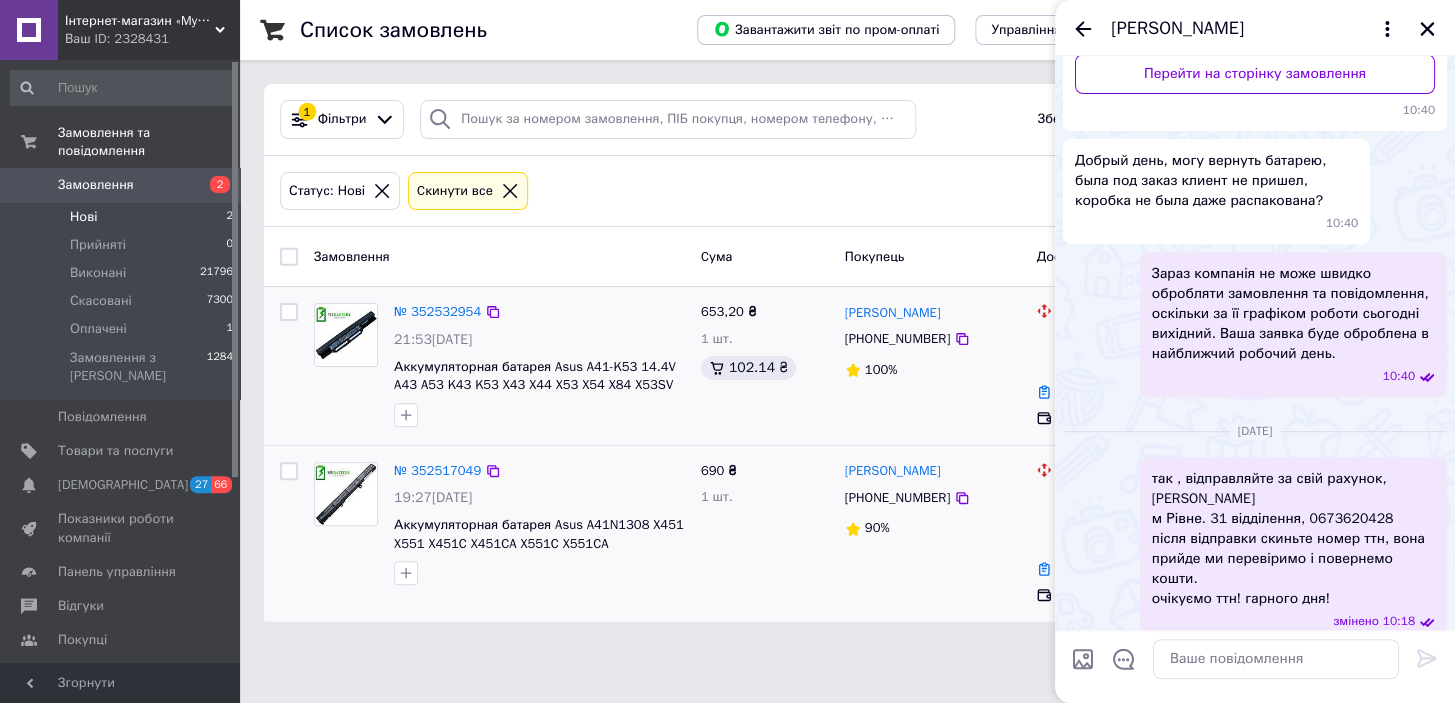 scroll, scrollTop: 567, scrollLeft: 0, axis: vertical 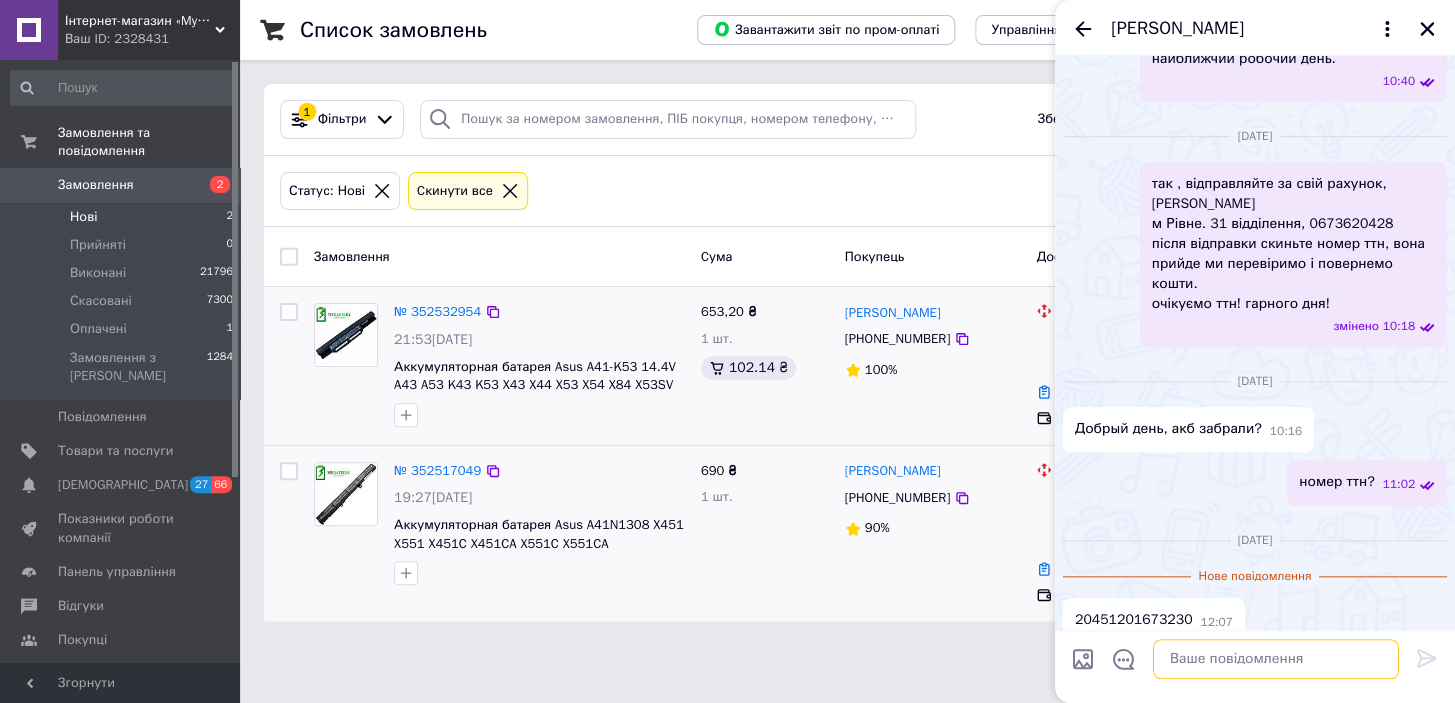 click at bounding box center [1276, 659] 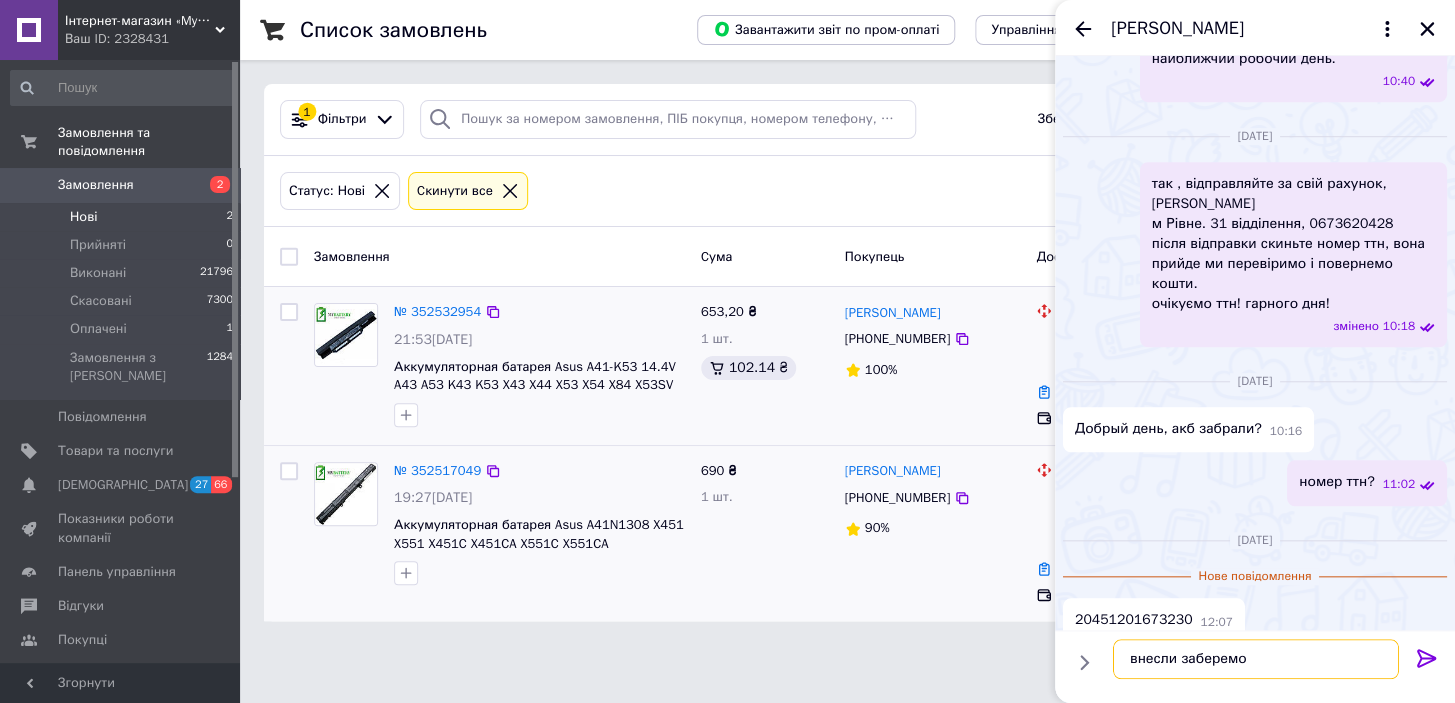 type on "внесли заберемо" 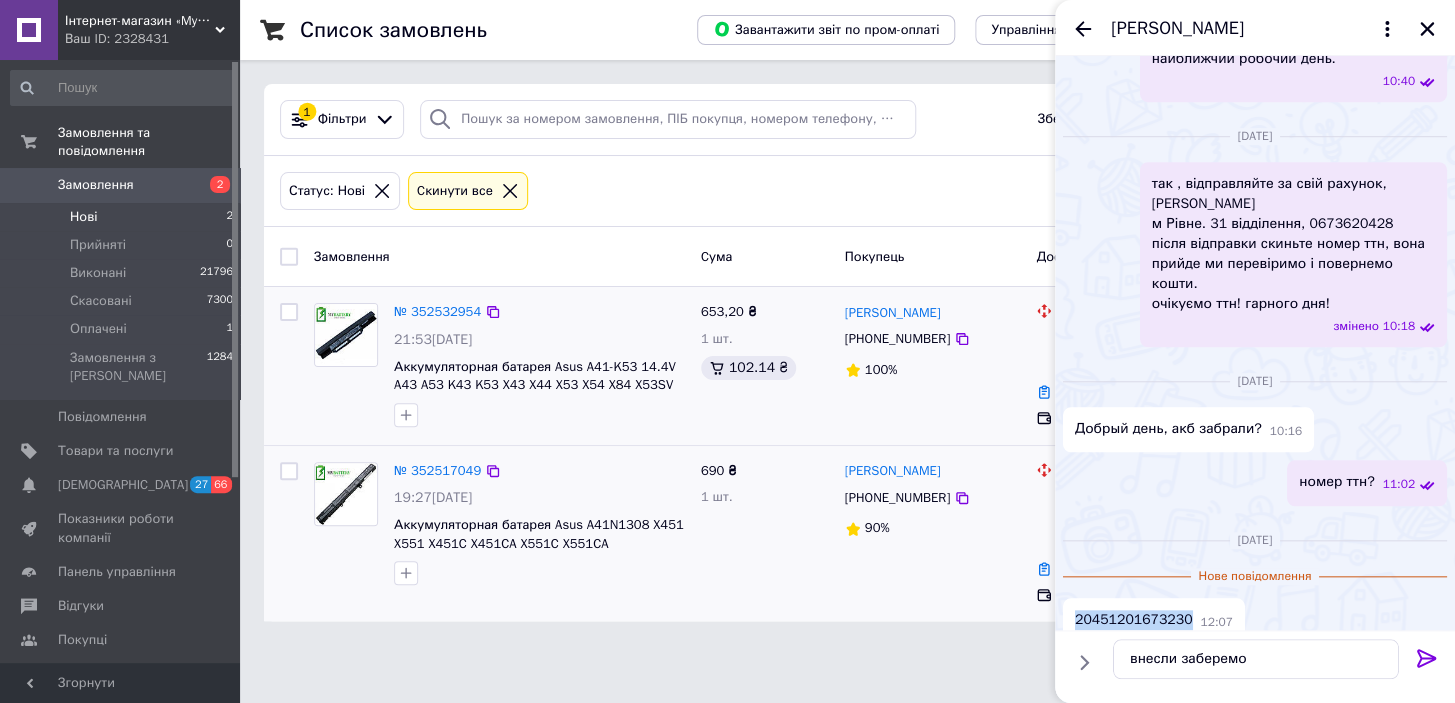 drag, startPoint x: 1182, startPoint y: 599, endPoint x: 1060, endPoint y: 570, distance: 125.39936 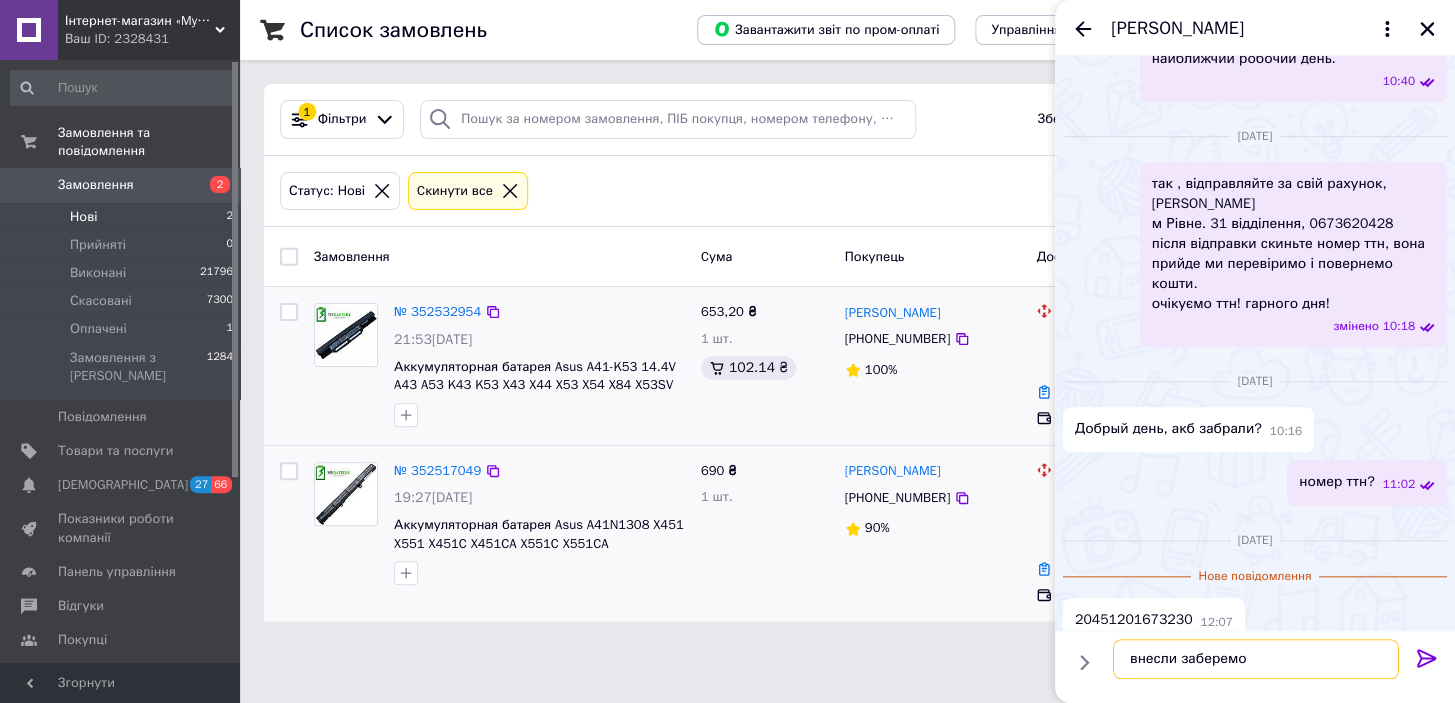drag, startPoint x: 1211, startPoint y: 653, endPoint x: 1110, endPoint y: 657, distance: 101.07918 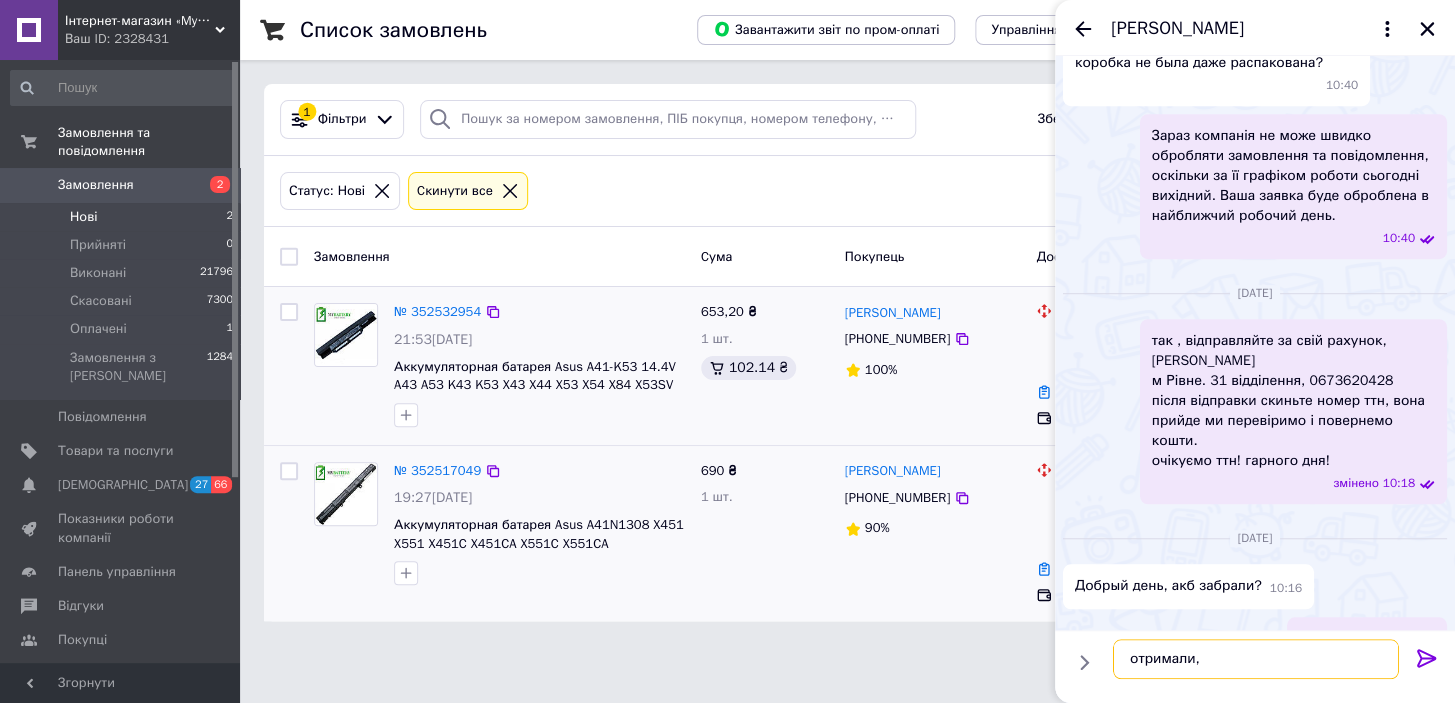 scroll, scrollTop: 567, scrollLeft: 0, axis: vertical 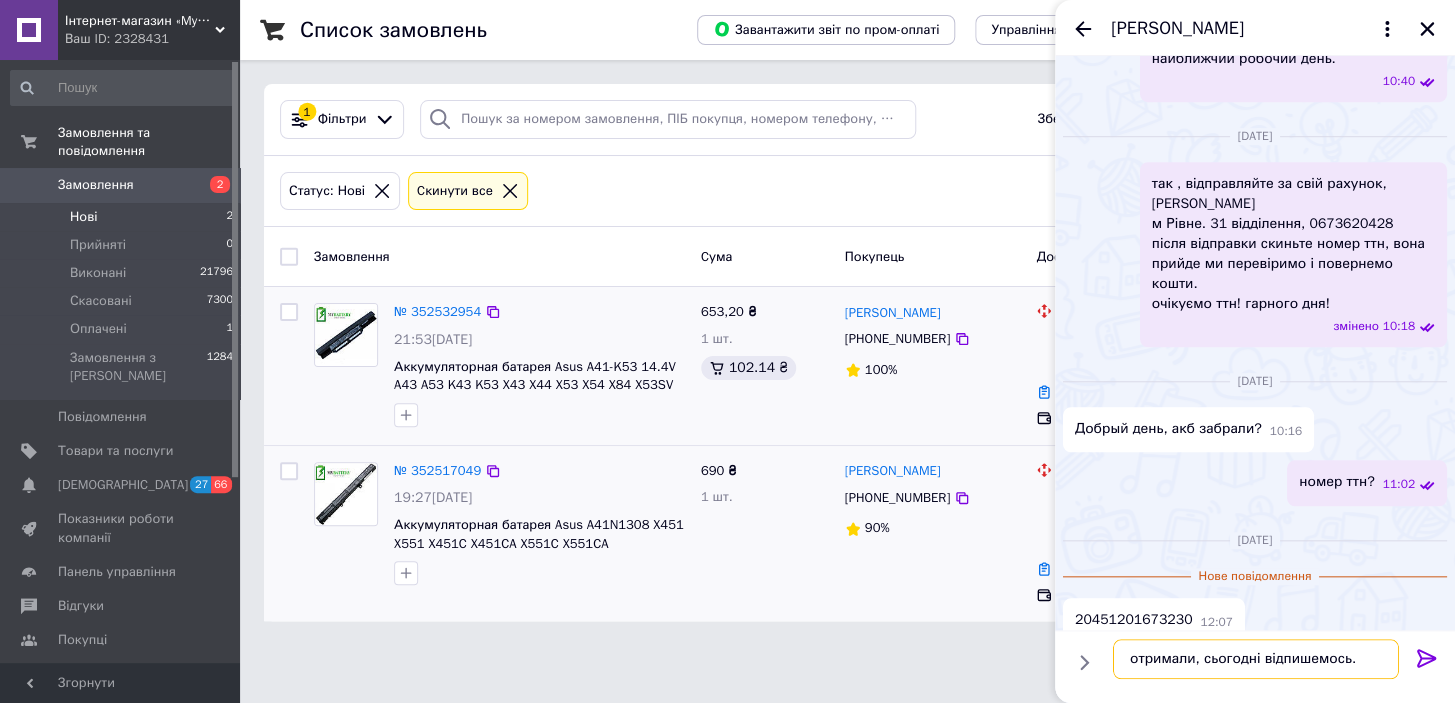 click on "отримали, сьогодні відпишемось." at bounding box center (1256, 659) 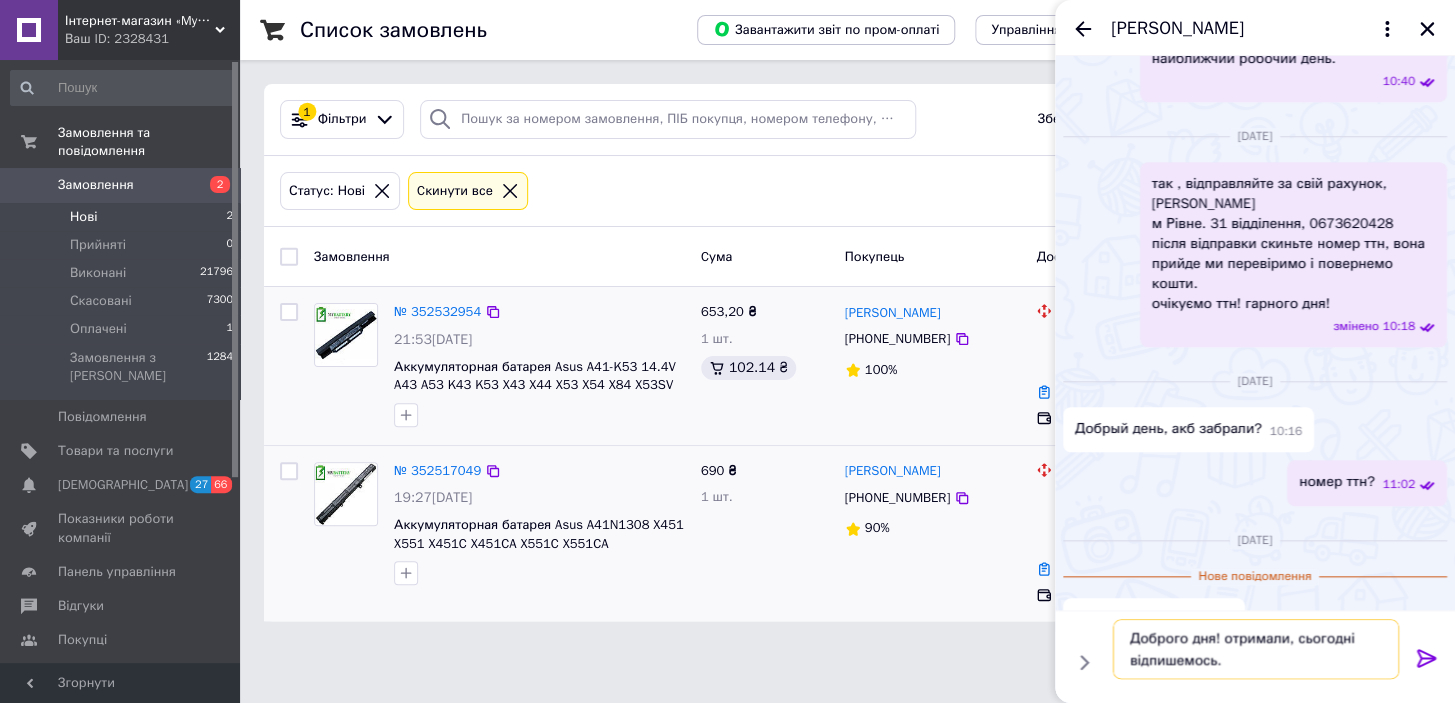 drag, startPoint x: 1232, startPoint y: 664, endPoint x: 1286, endPoint y: 633, distance: 62.26556 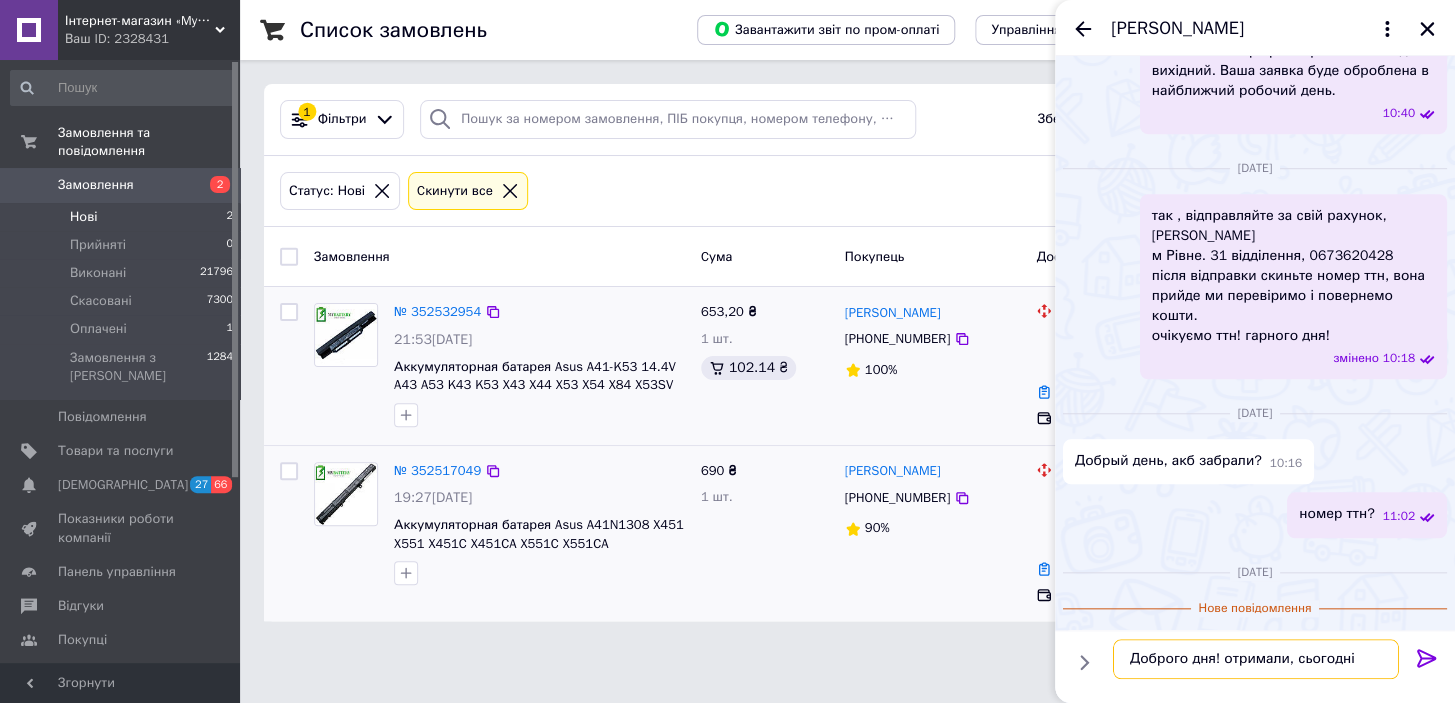 scroll, scrollTop: 567, scrollLeft: 0, axis: vertical 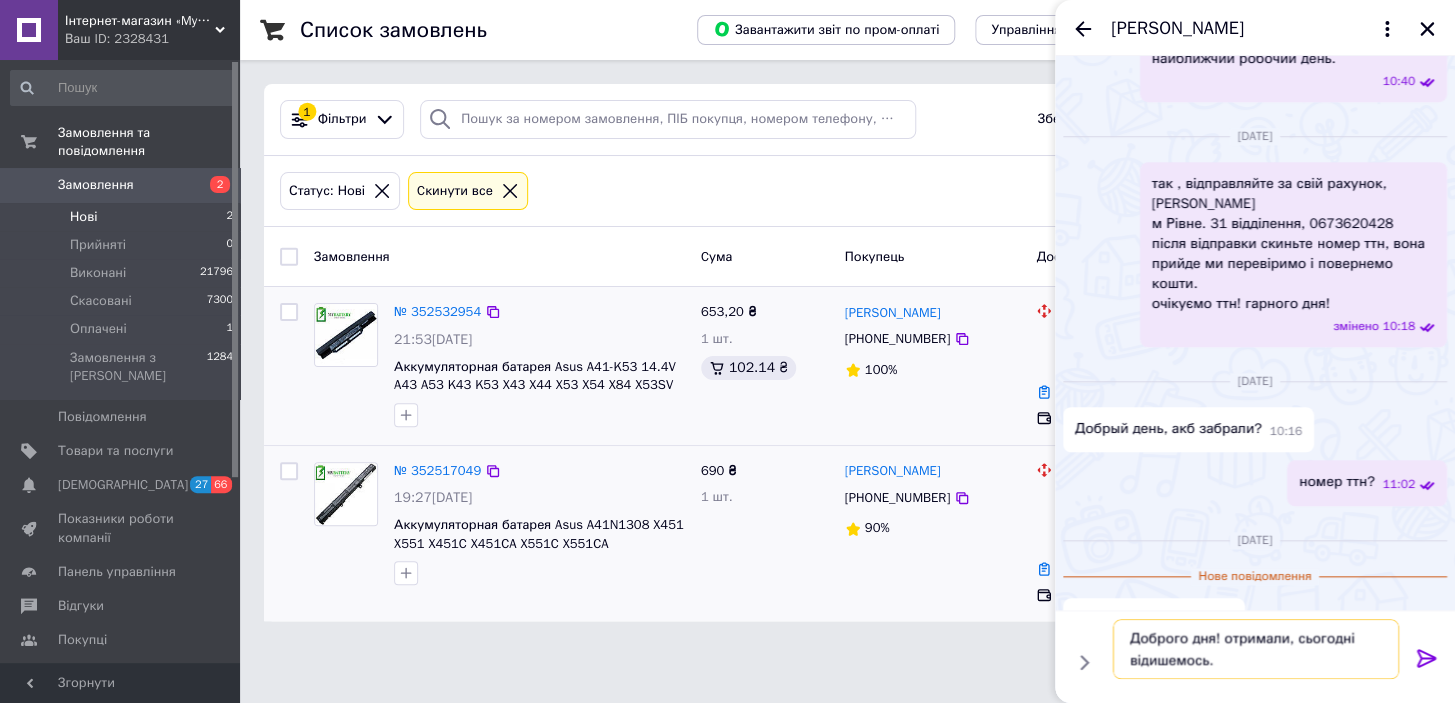 type on "Доброго дня! отримали, сьогодні відишемось." 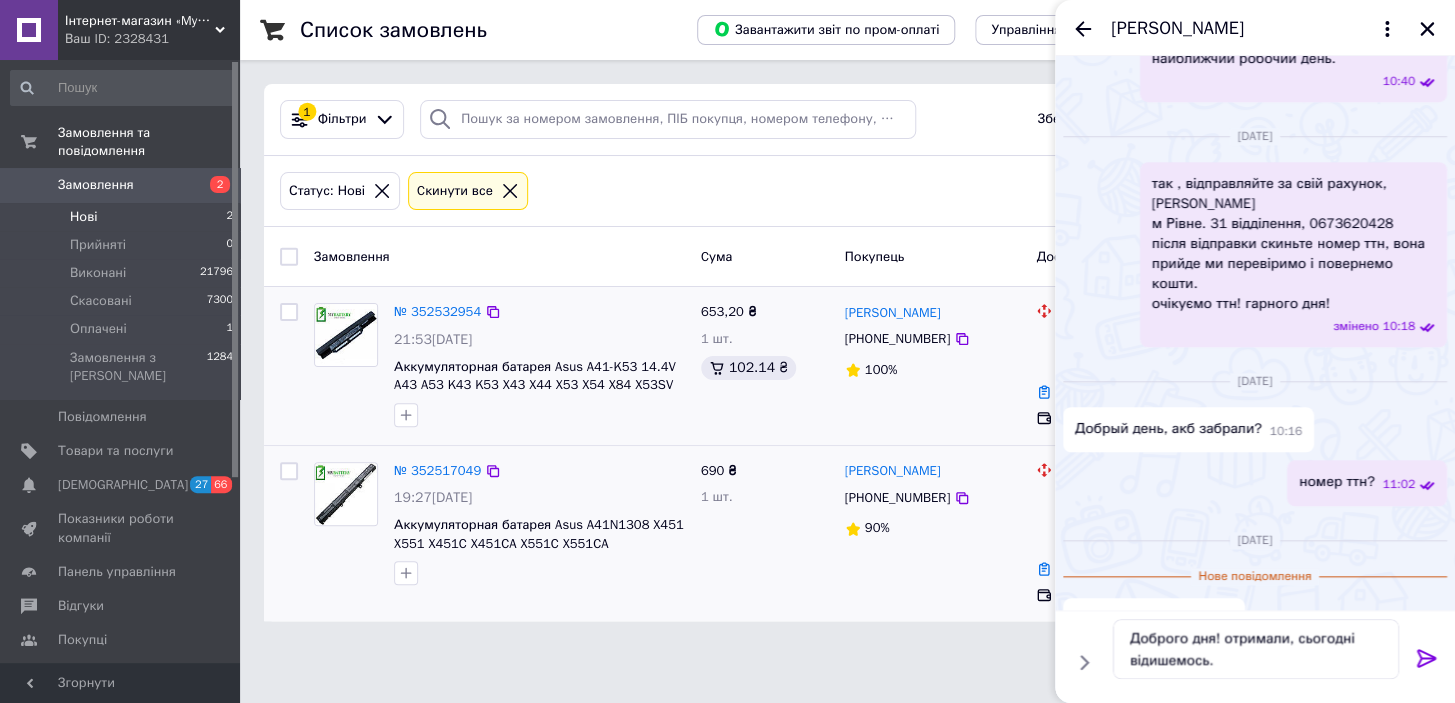 click 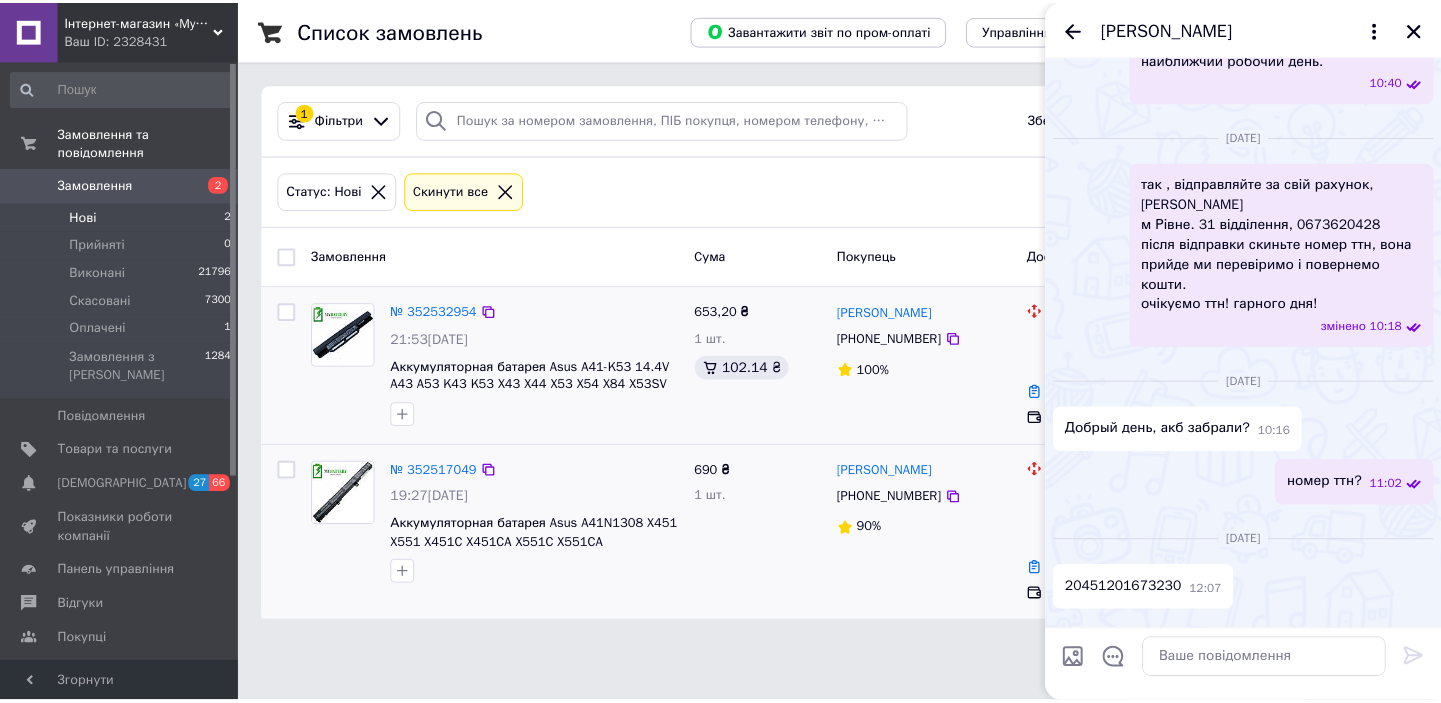 scroll, scrollTop: 680, scrollLeft: 0, axis: vertical 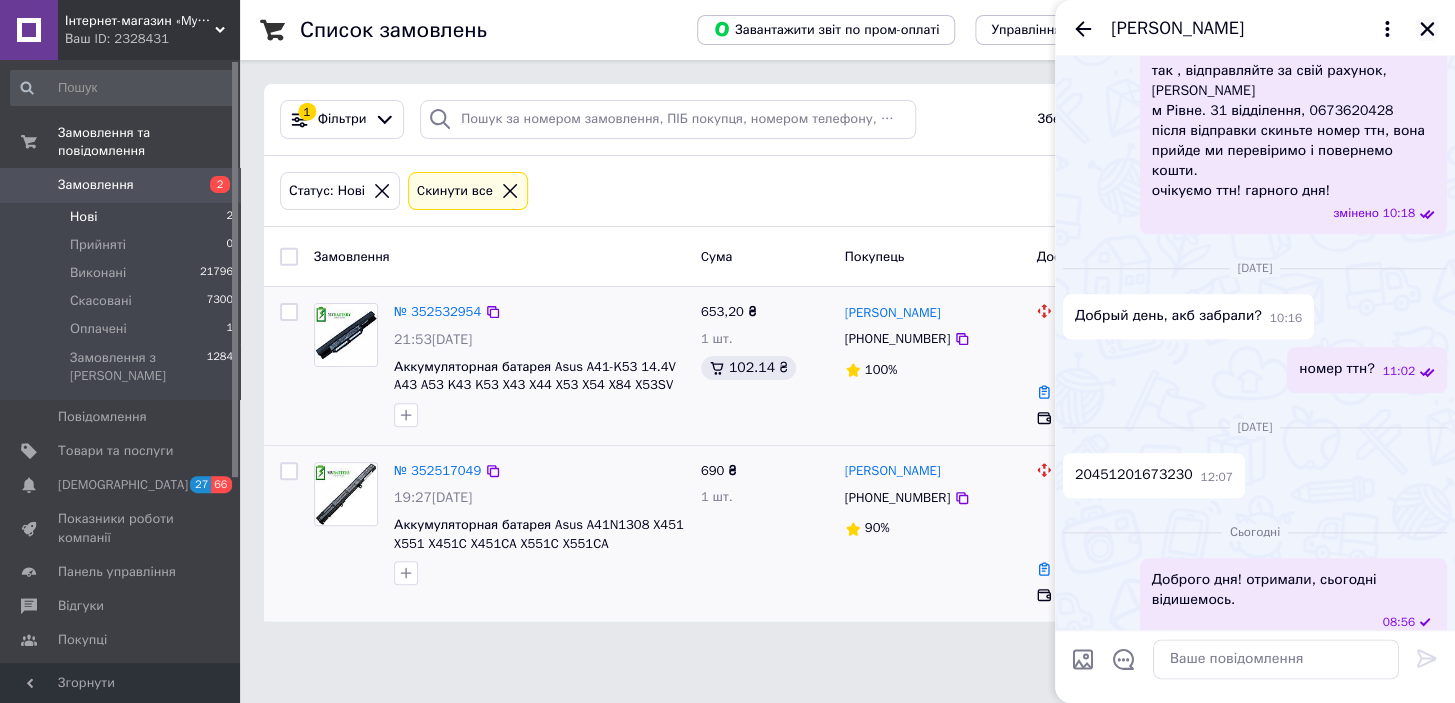 click at bounding box center [1427, 29] 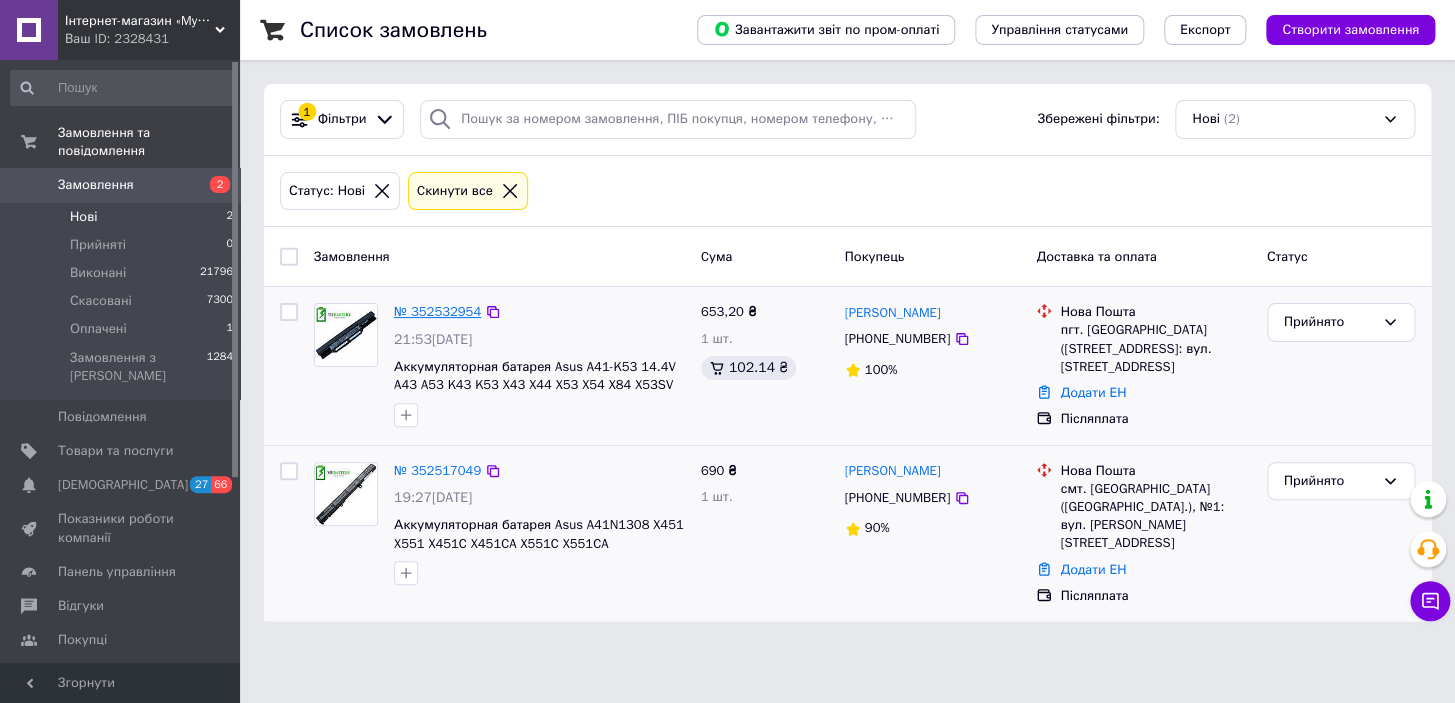 click on "№ 352532954" at bounding box center [437, 311] 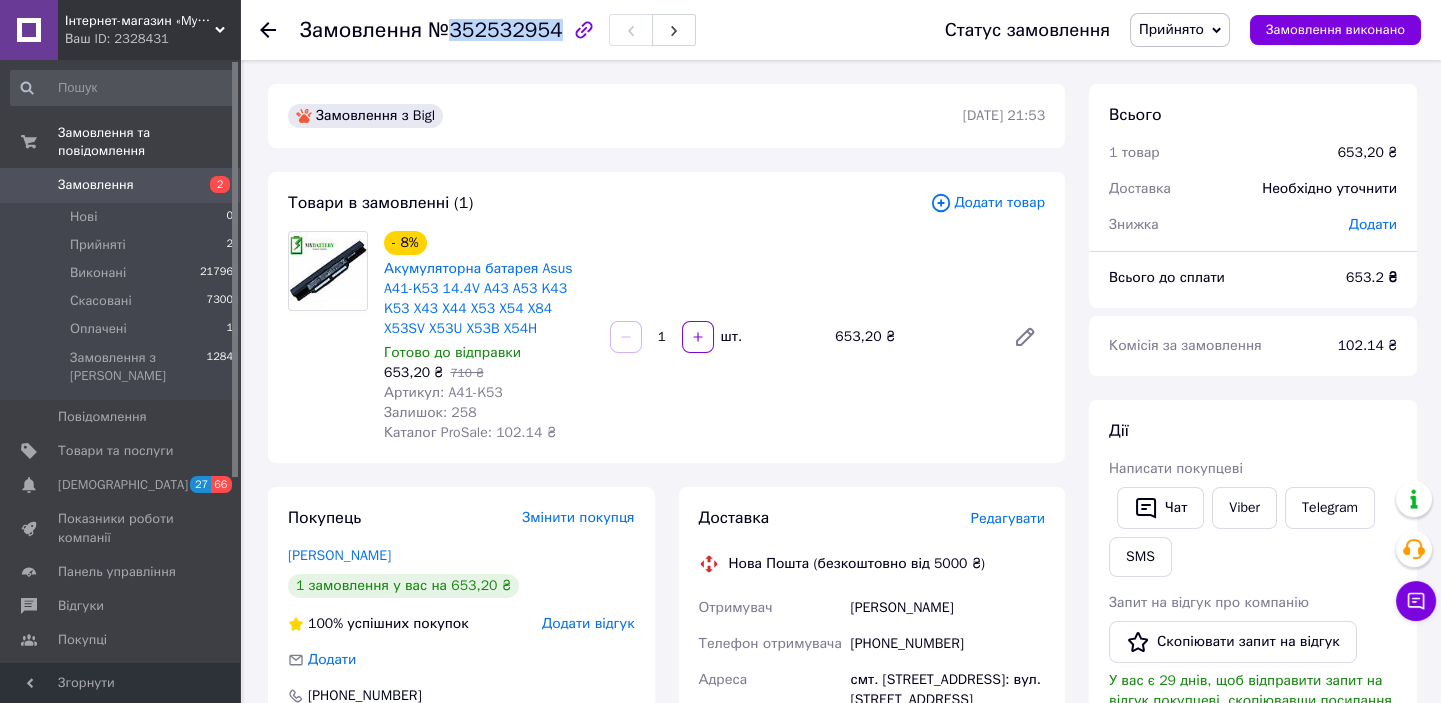 drag, startPoint x: 443, startPoint y: 30, endPoint x: 547, endPoint y: 40, distance: 104.47966 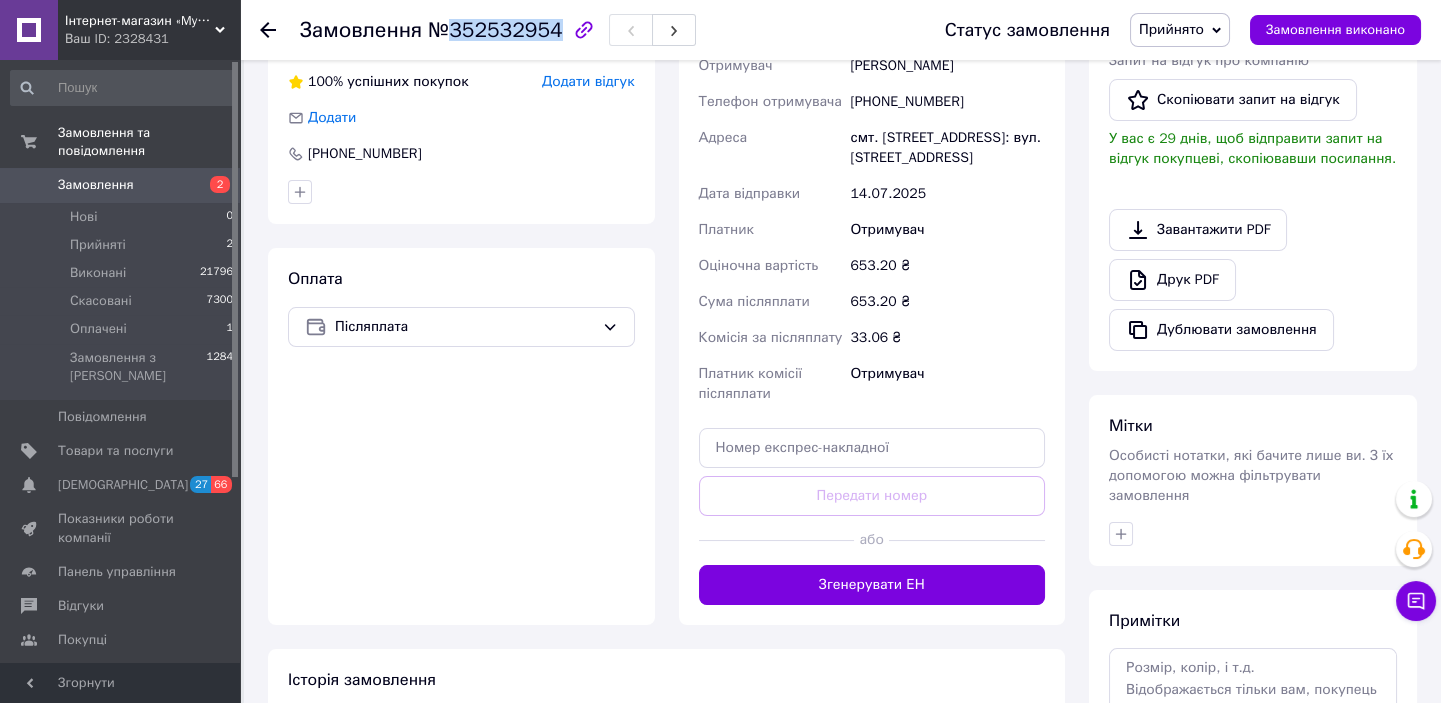 scroll, scrollTop: 545, scrollLeft: 0, axis: vertical 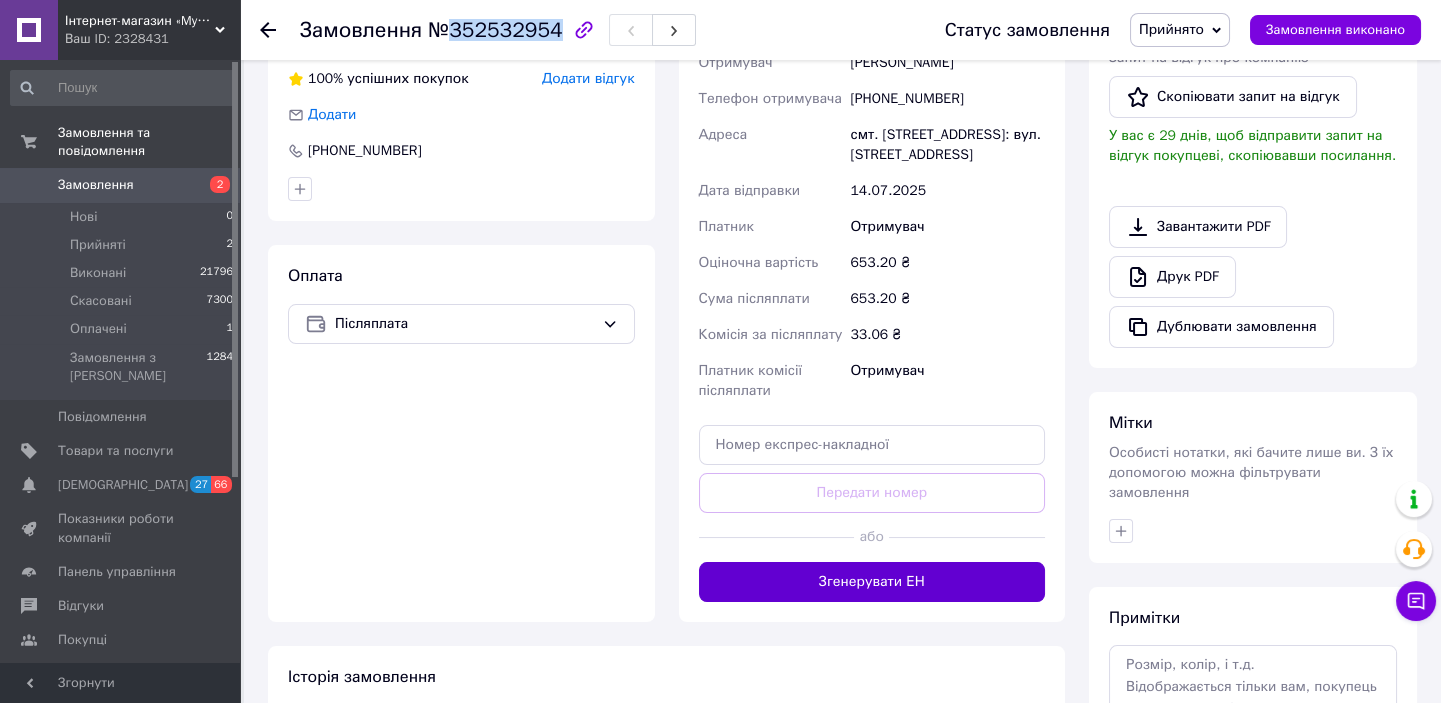 click on "Згенерувати ЕН" at bounding box center [872, 582] 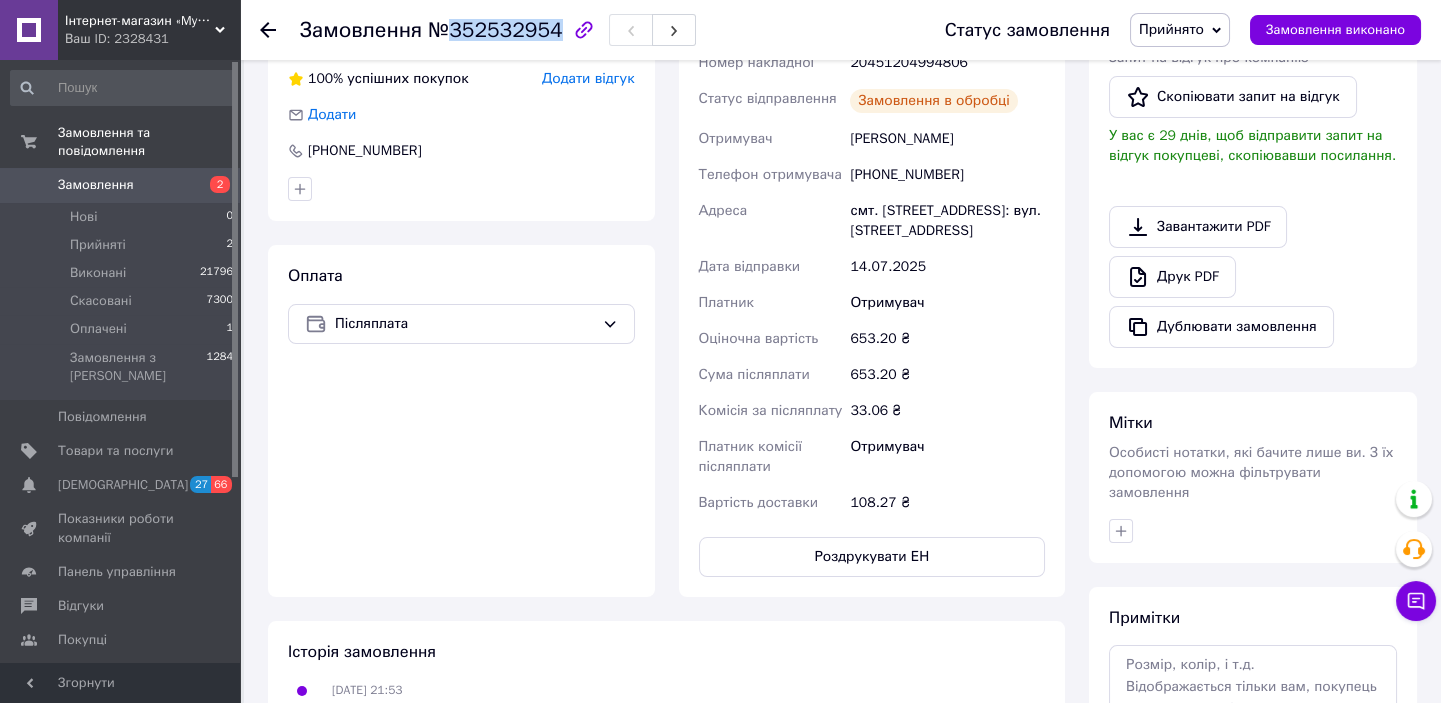 scroll, scrollTop: 363, scrollLeft: 0, axis: vertical 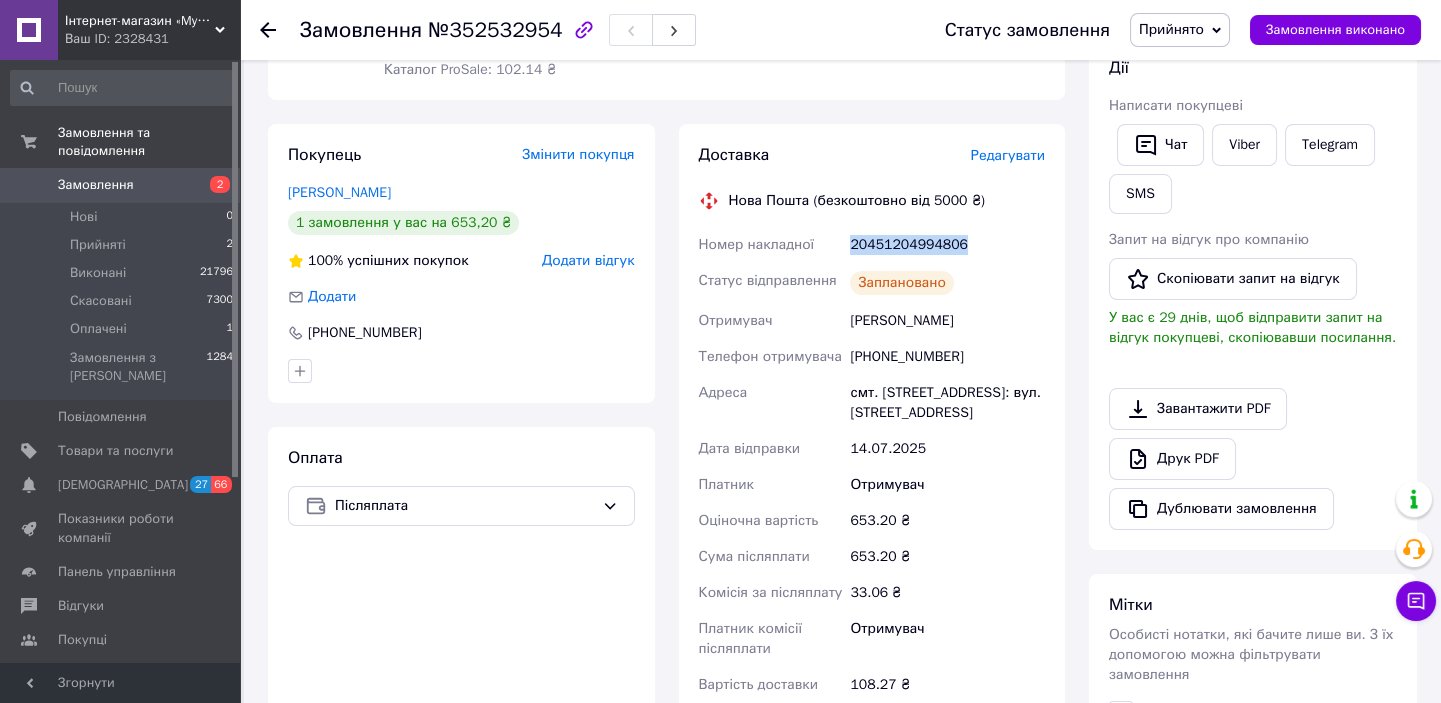 drag, startPoint x: 960, startPoint y: 244, endPoint x: 838, endPoint y: 234, distance: 122.40915 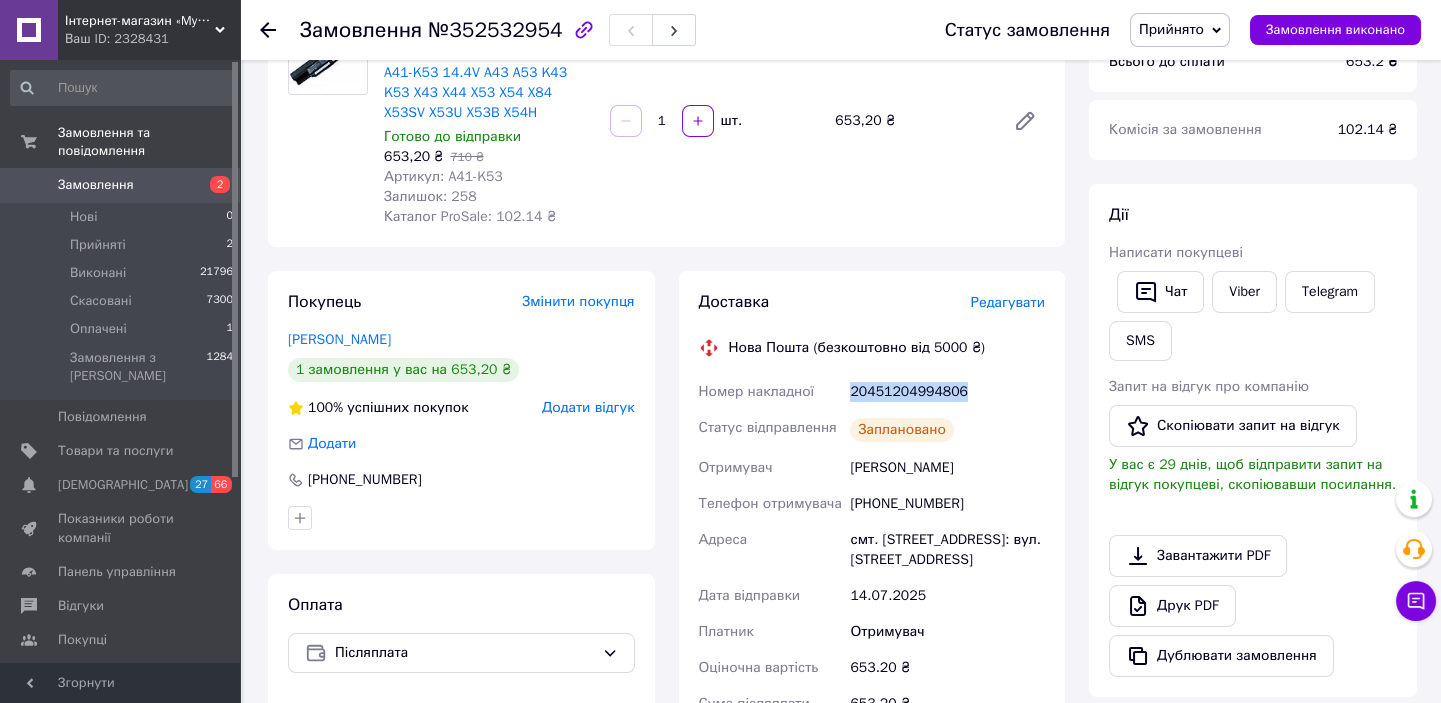 scroll, scrollTop: 90, scrollLeft: 0, axis: vertical 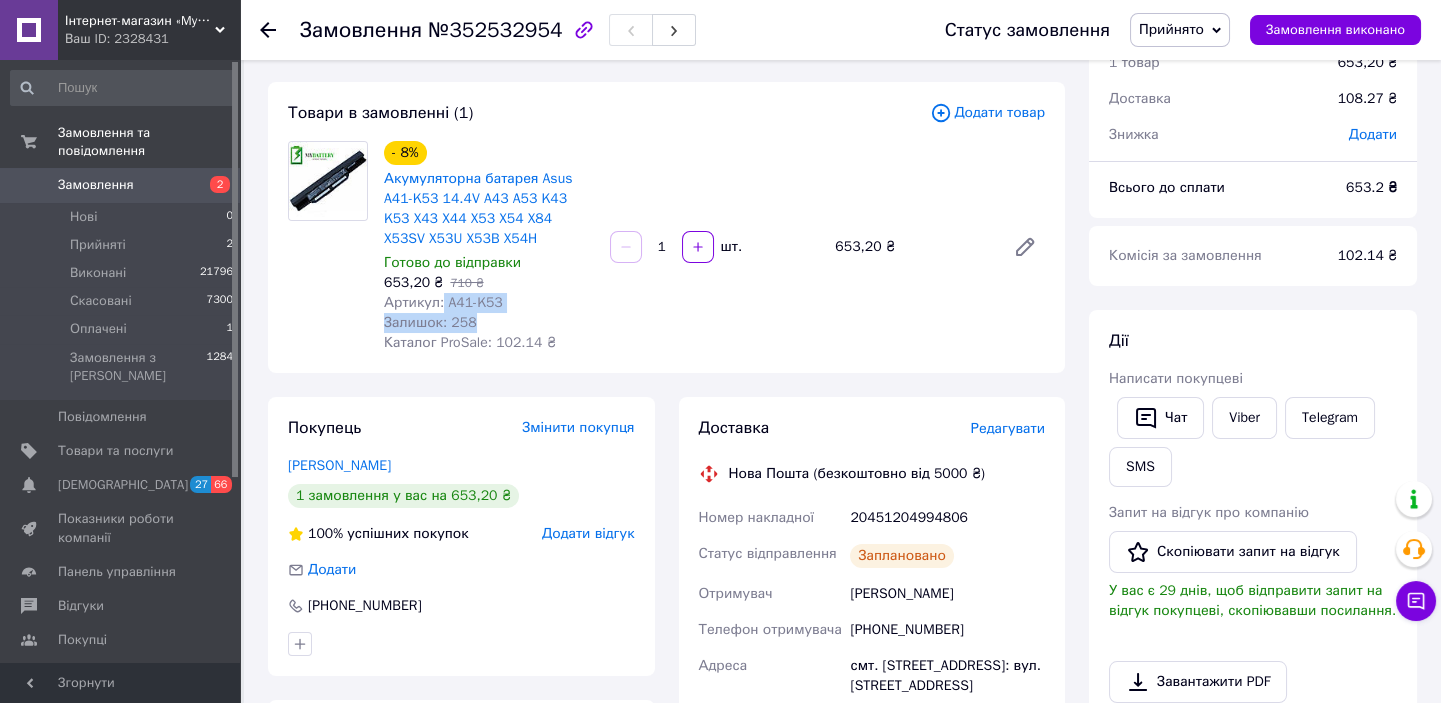 drag, startPoint x: 438, startPoint y: 302, endPoint x: 514, endPoint y: 311, distance: 76.53104 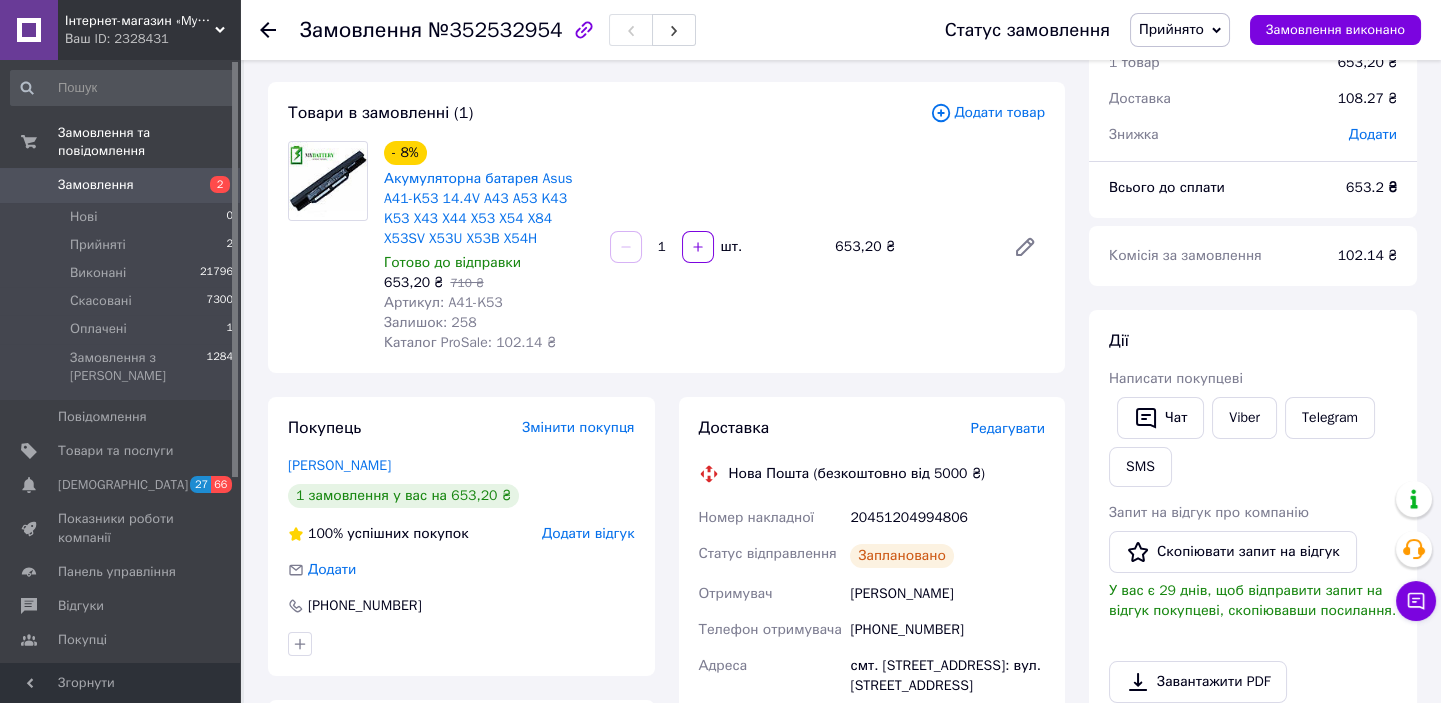 click on "653,20 ₴   710 ₴" at bounding box center [489, 283] 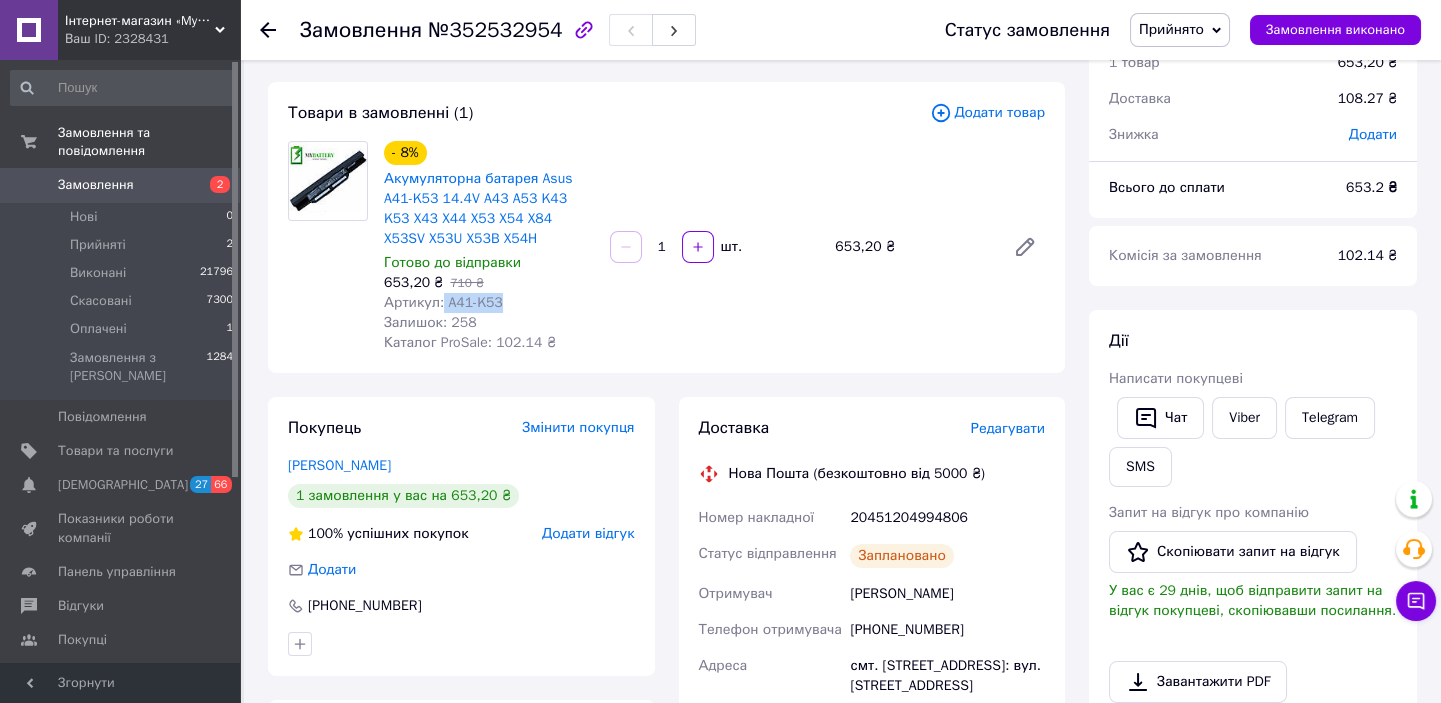 drag, startPoint x: 439, startPoint y: 300, endPoint x: 512, endPoint y: 309, distance: 73.552704 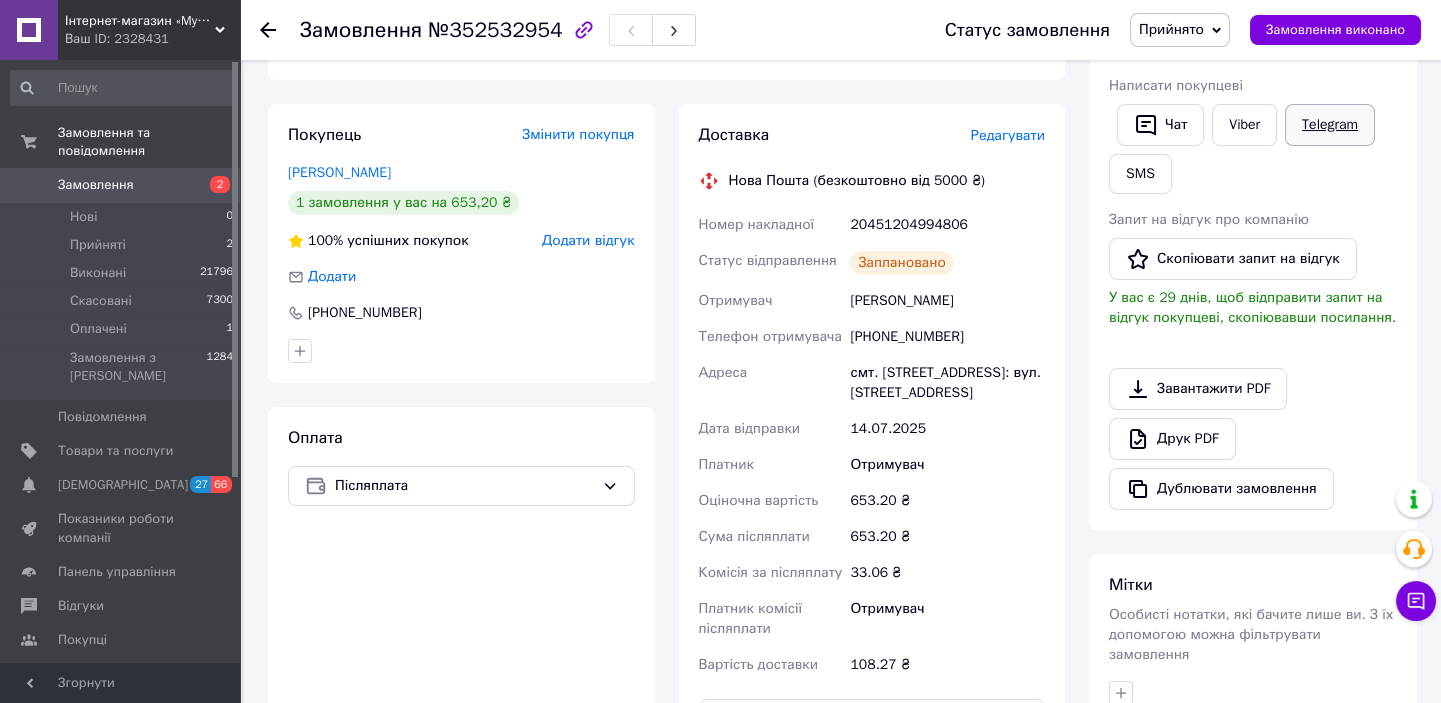 scroll, scrollTop: 363, scrollLeft: 0, axis: vertical 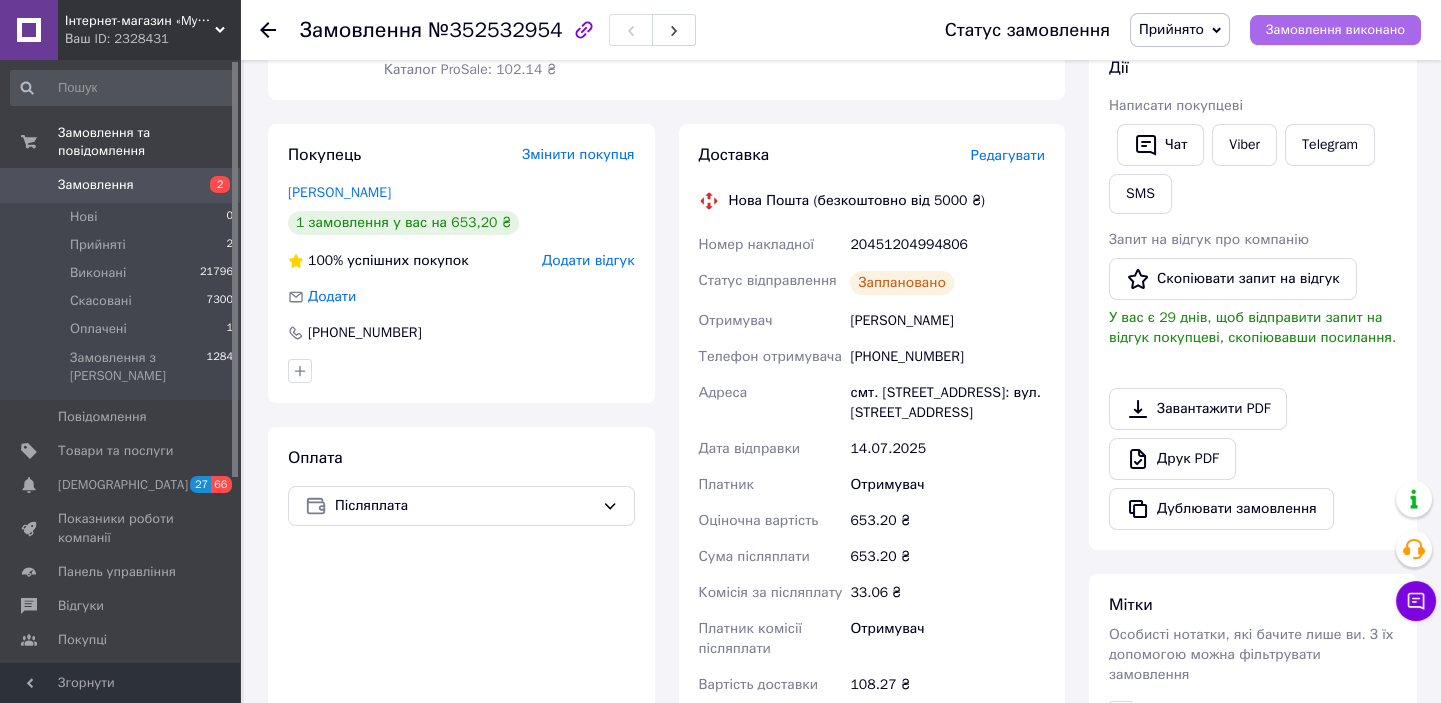 click on "Замовлення виконано" at bounding box center [1335, 30] 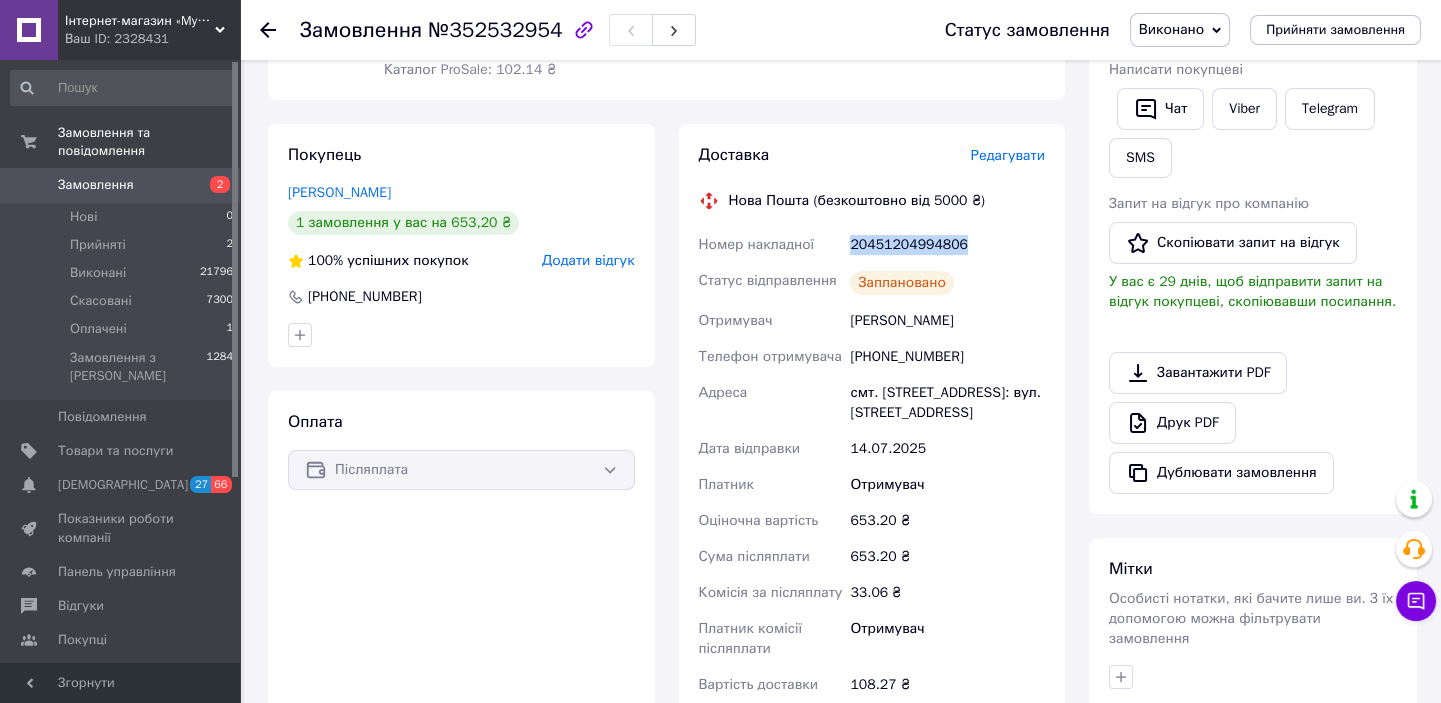 drag, startPoint x: 964, startPoint y: 241, endPoint x: 847, endPoint y: 239, distance: 117.01709 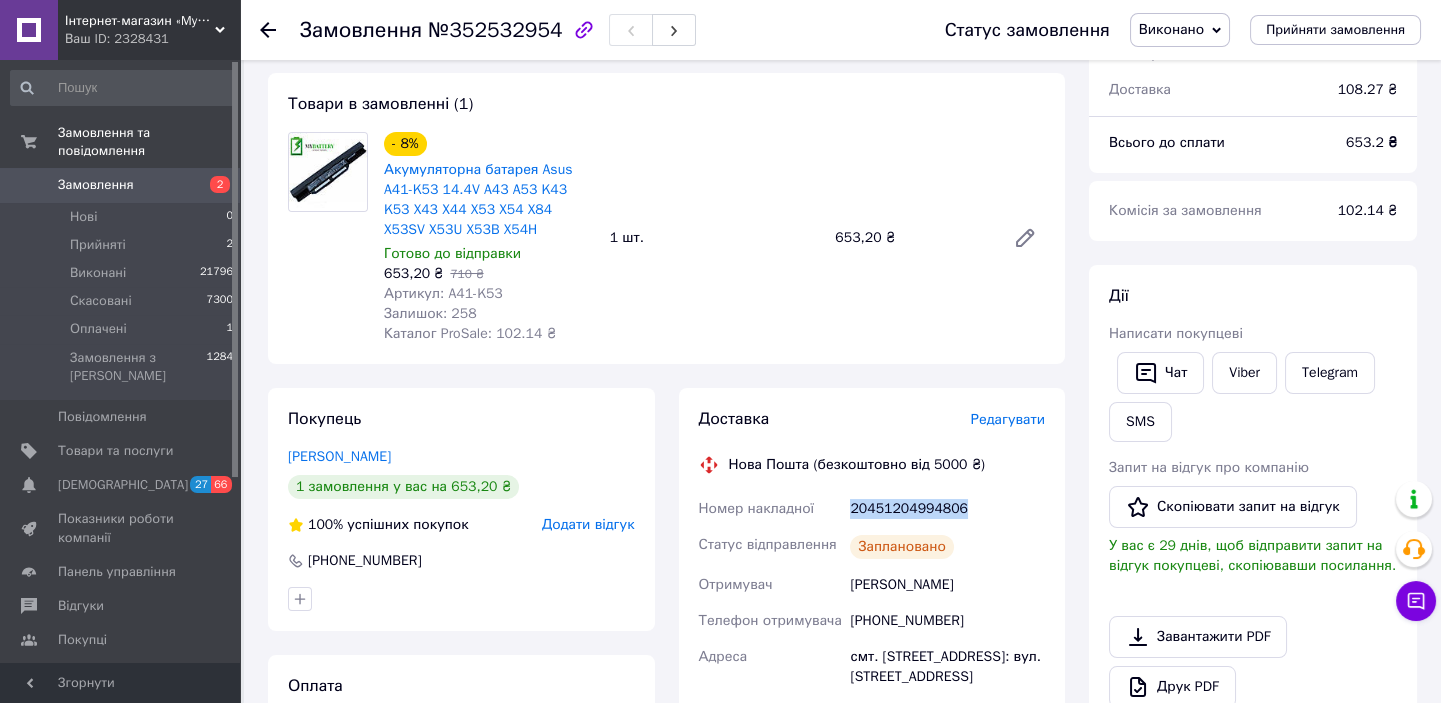 scroll, scrollTop: 90, scrollLeft: 0, axis: vertical 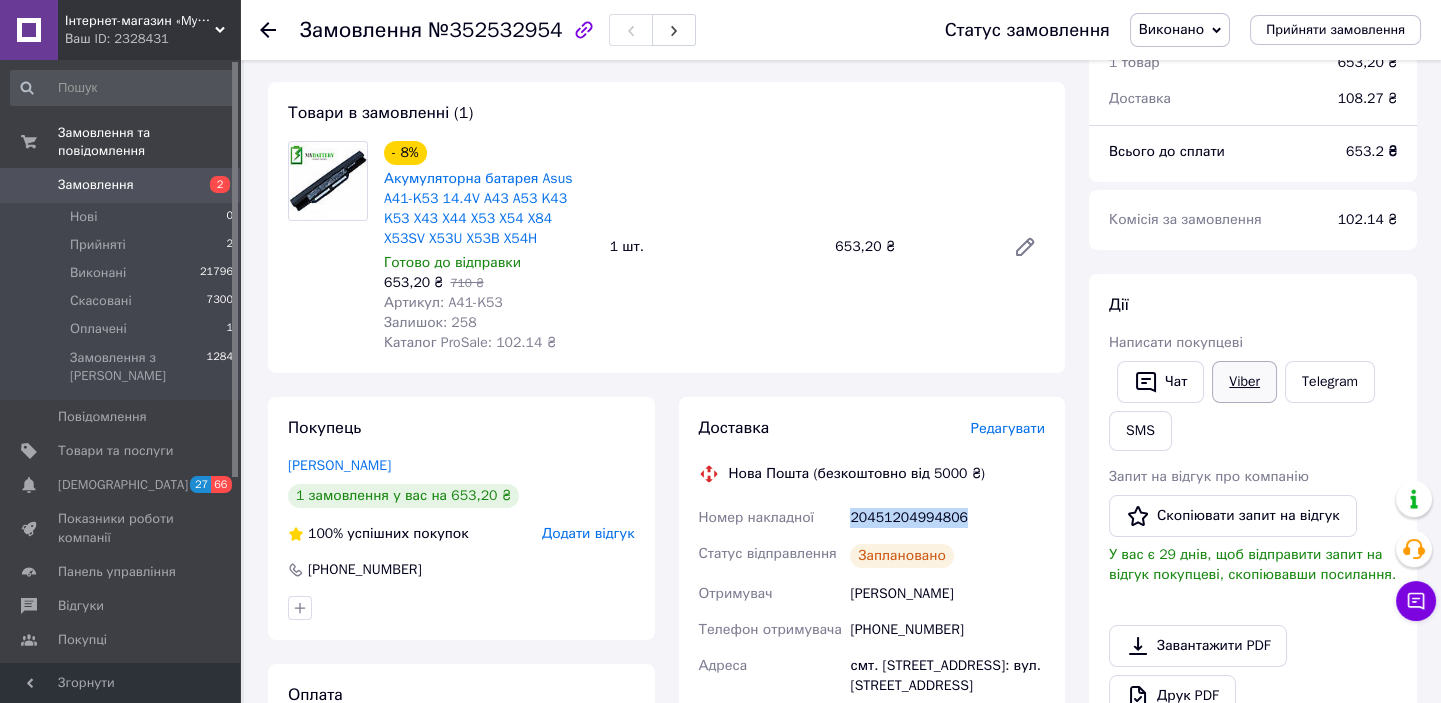 click on "Viber" at bounding box center [1244, 382] 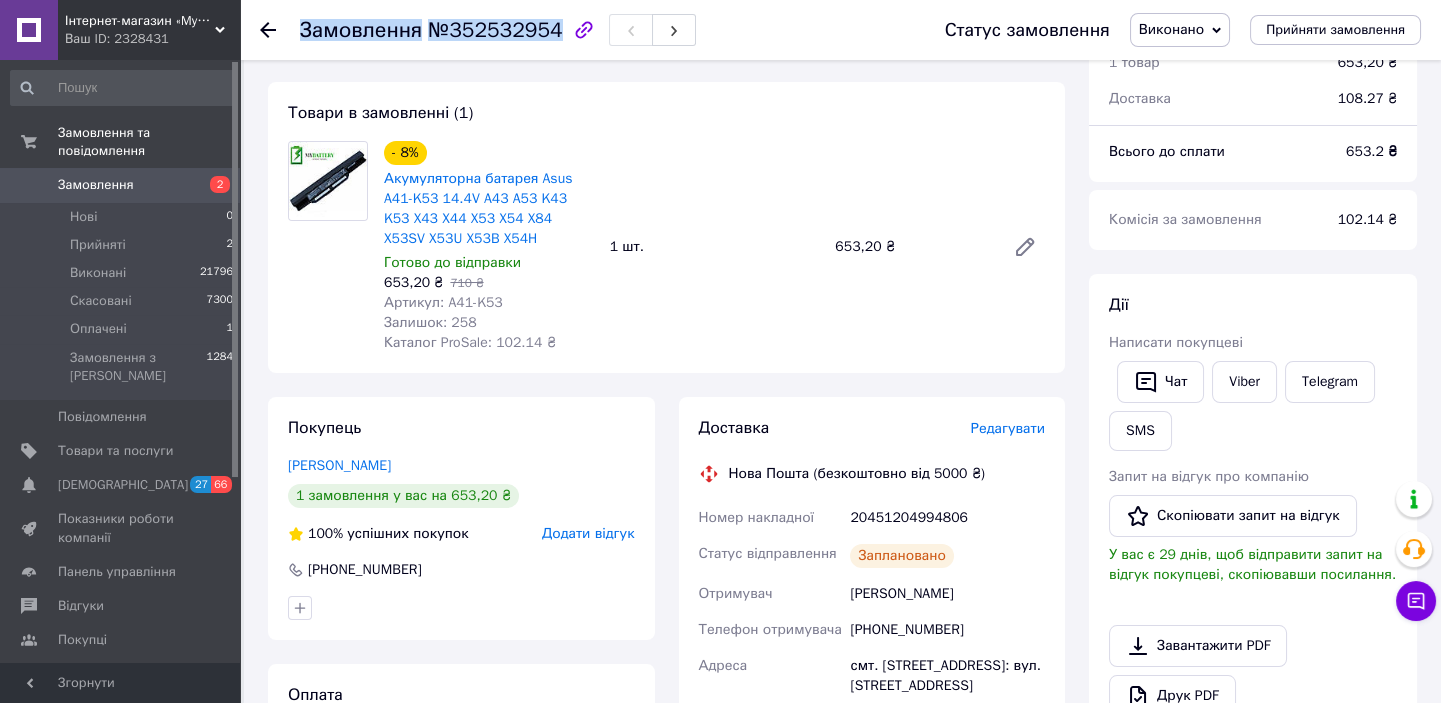 drag, startPoint x: 294, startPoint y: 40, endPoint x: 548, endPoint y: 33, distance: 254.09644 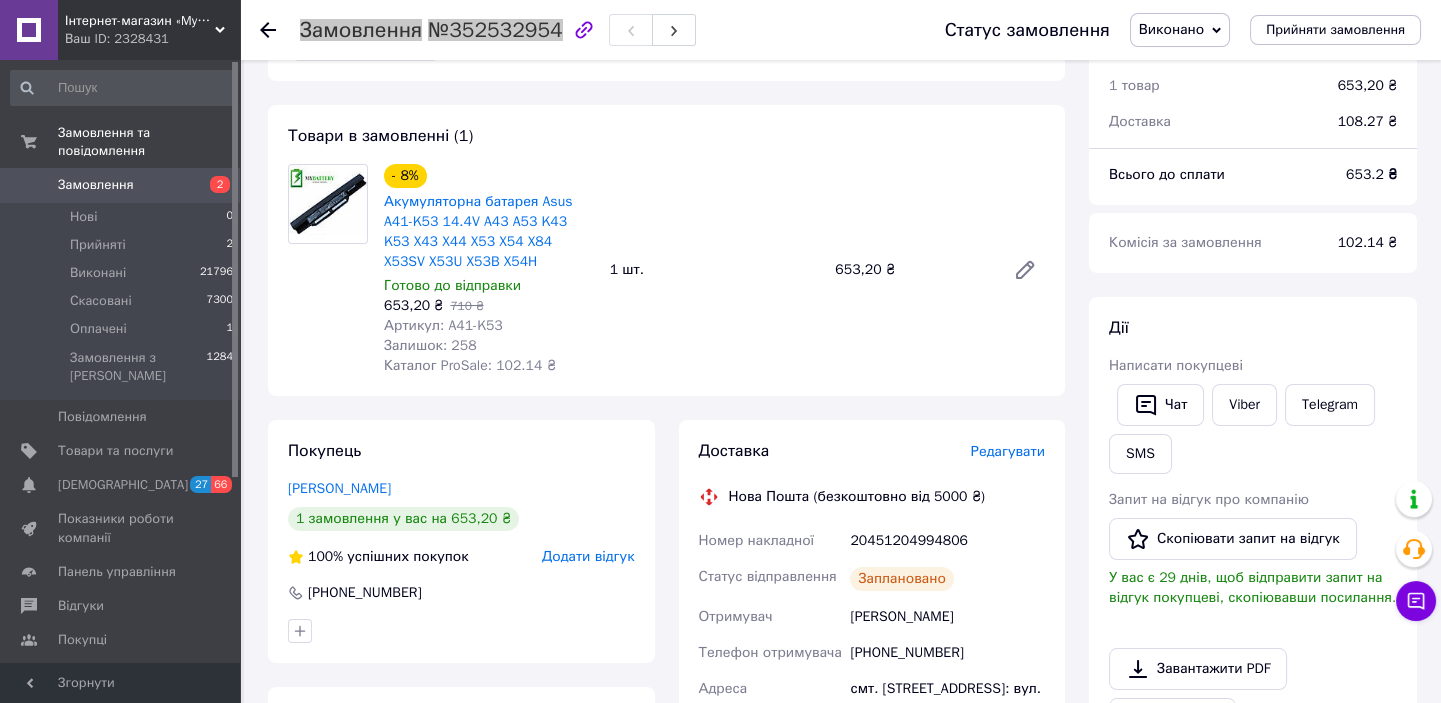 scroll, scrollTop: 0, scrollLeft: 0, axis: both 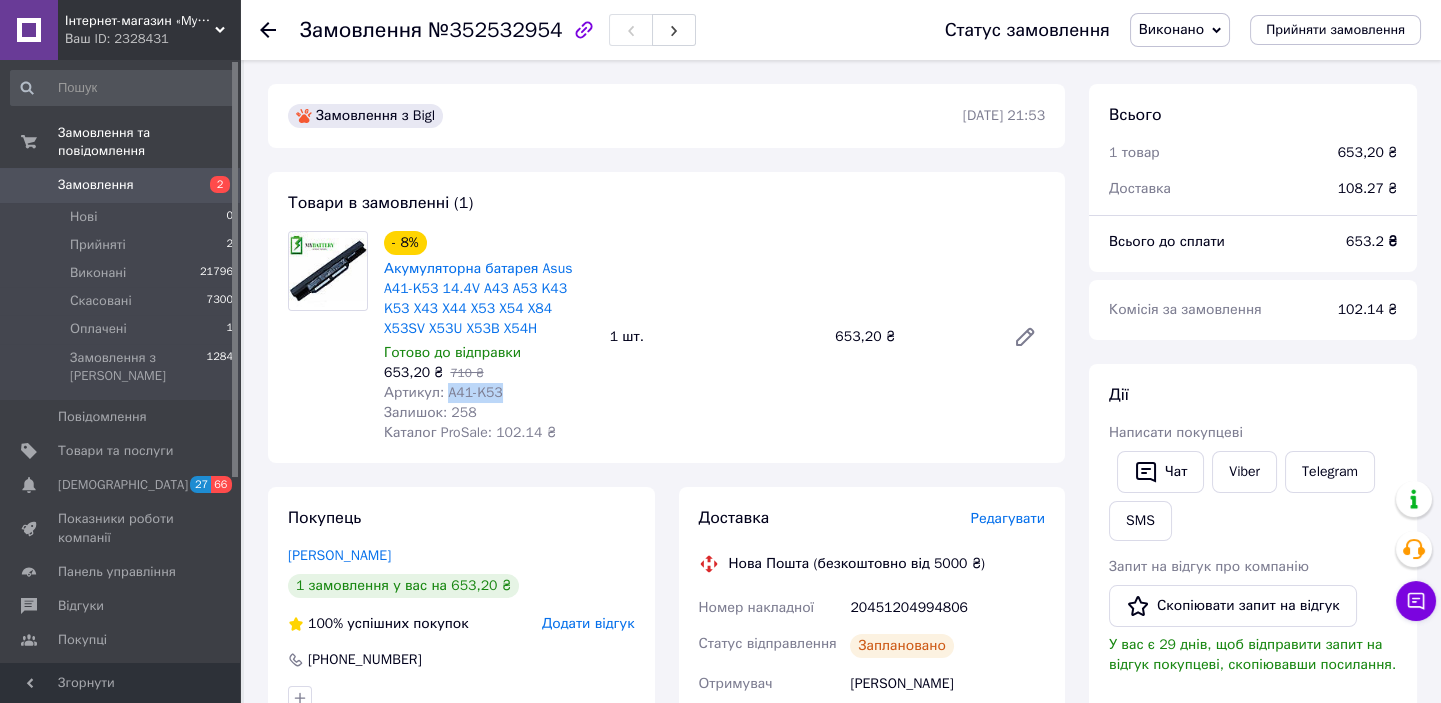drag, startPoint x: 455, startPoint y: 393, endPoint x: 524, endPoint y: 400, distance: 69.354164 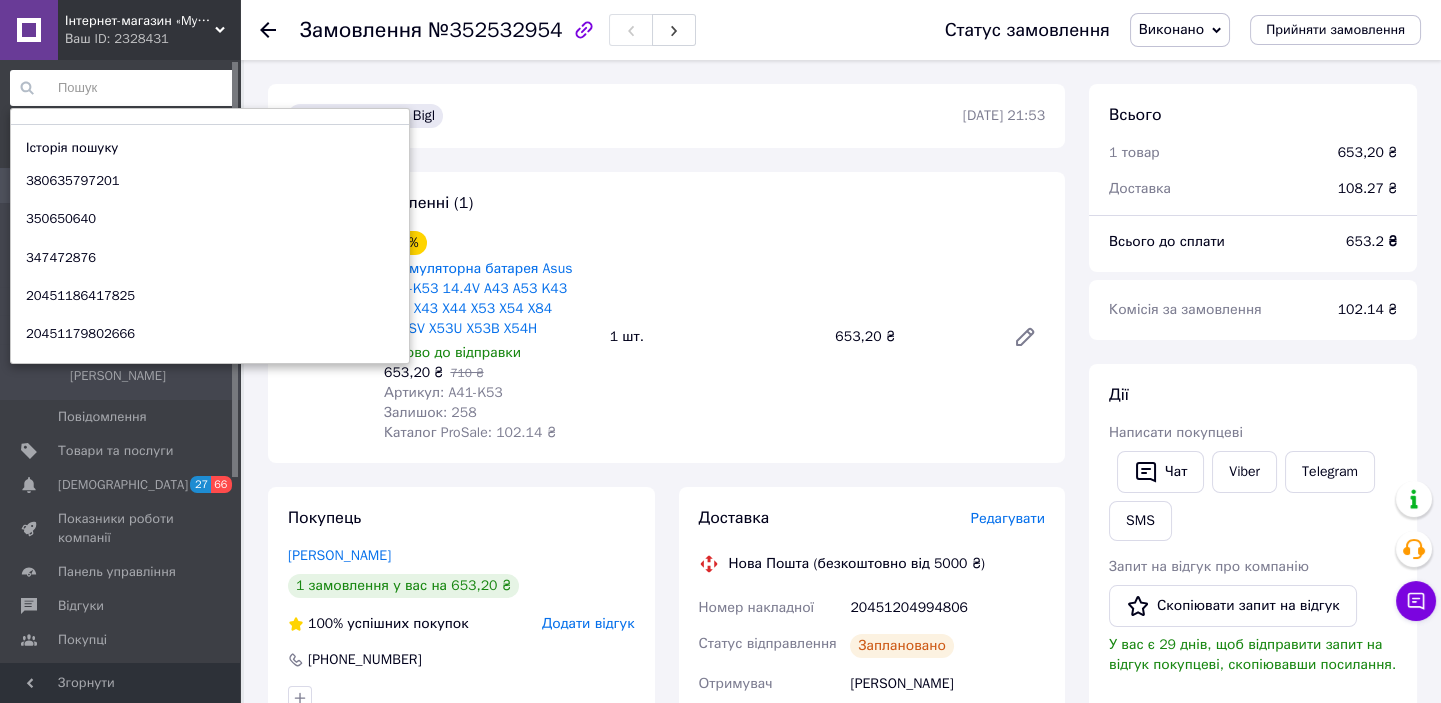 drag, startPoint x: 198, startPoint y: 88, endPoint x: 109, endPoint y: 77, distance: 89.6772 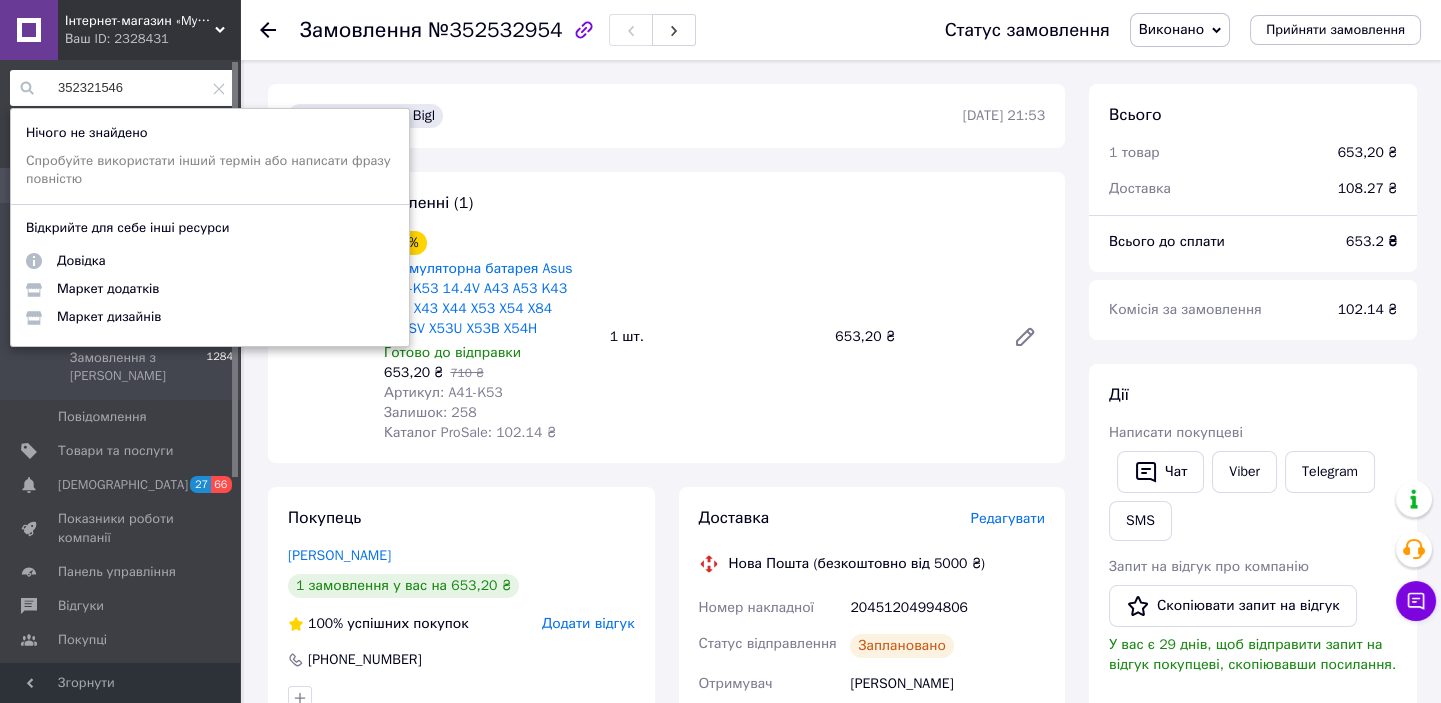 click on "352321546 Нічого не знайдено Спробуйте використати інший термін або написати фразу повністю Відкрийте для себе інші ресурси Довідка Маркет додатків Маркет дизайнів Замовлення та повідомлення Замовлення 2 Нові 0 Прийняті 2 Виконані 21796 Скасовані 7300 Оплачені 1 Замовлення з Розетки 1284 Повідомлення 0 Товари та послуги Сповіщення 27 66 Показники роботи компанії Панель управління Відгуки Покупці Каталог ProSale Аналітика Інструменти веб-майстра та SEO Управління сайтом Гаманець компанії Маркет Налаштування Тарифи та рахунки Prom топ" at bounding box center (122, 364) 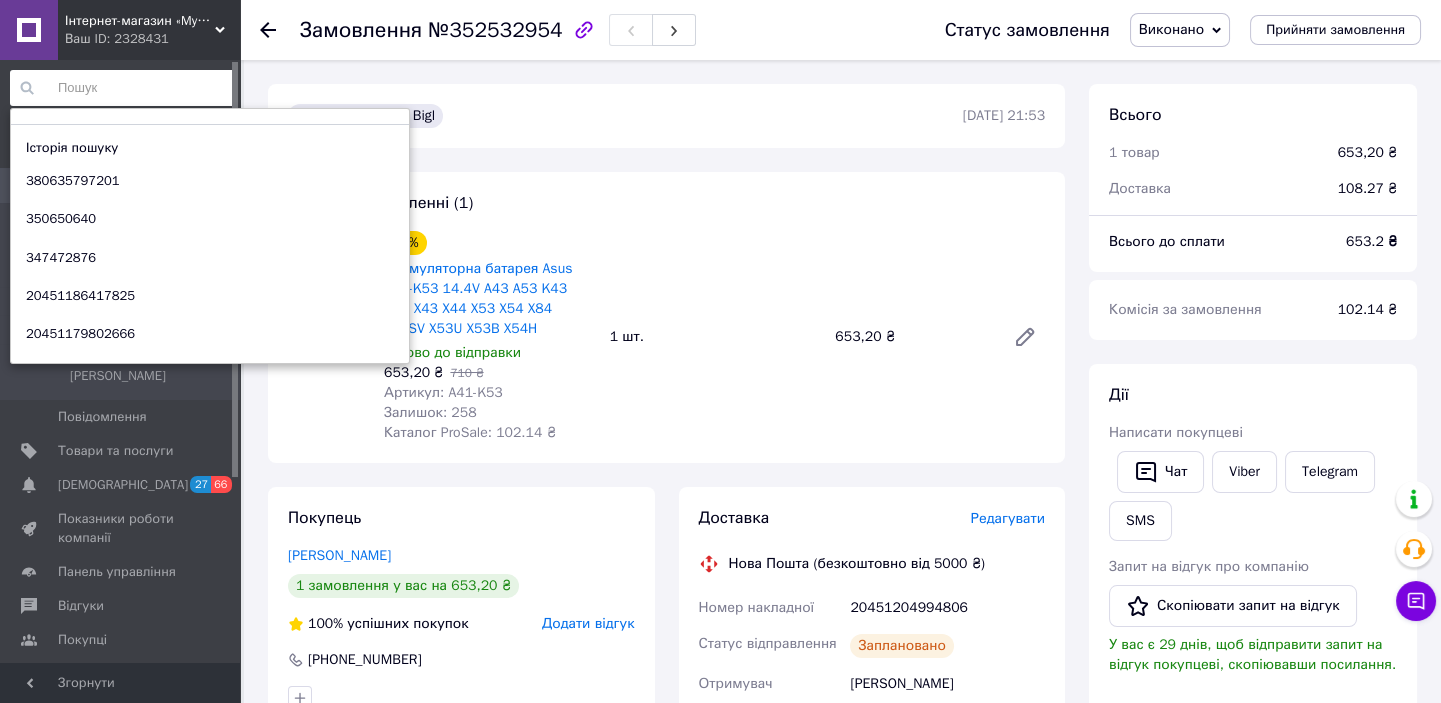 click on "Товари в замовленні (1) - 8% Акумуляторна батарея Asus A41-K53 14.4V A43 A53 K43 K53 X43 X44 X53 X54 X84 X53SV X53U X53B X54H Готово до відправки 653,20 ₴   710 ₴ Артикул: A41-K53 Залишок: 258 Каталог ProSale: 102.14 ₴  1 шт. 653,20 ₴" at bounding box center (666, 317) 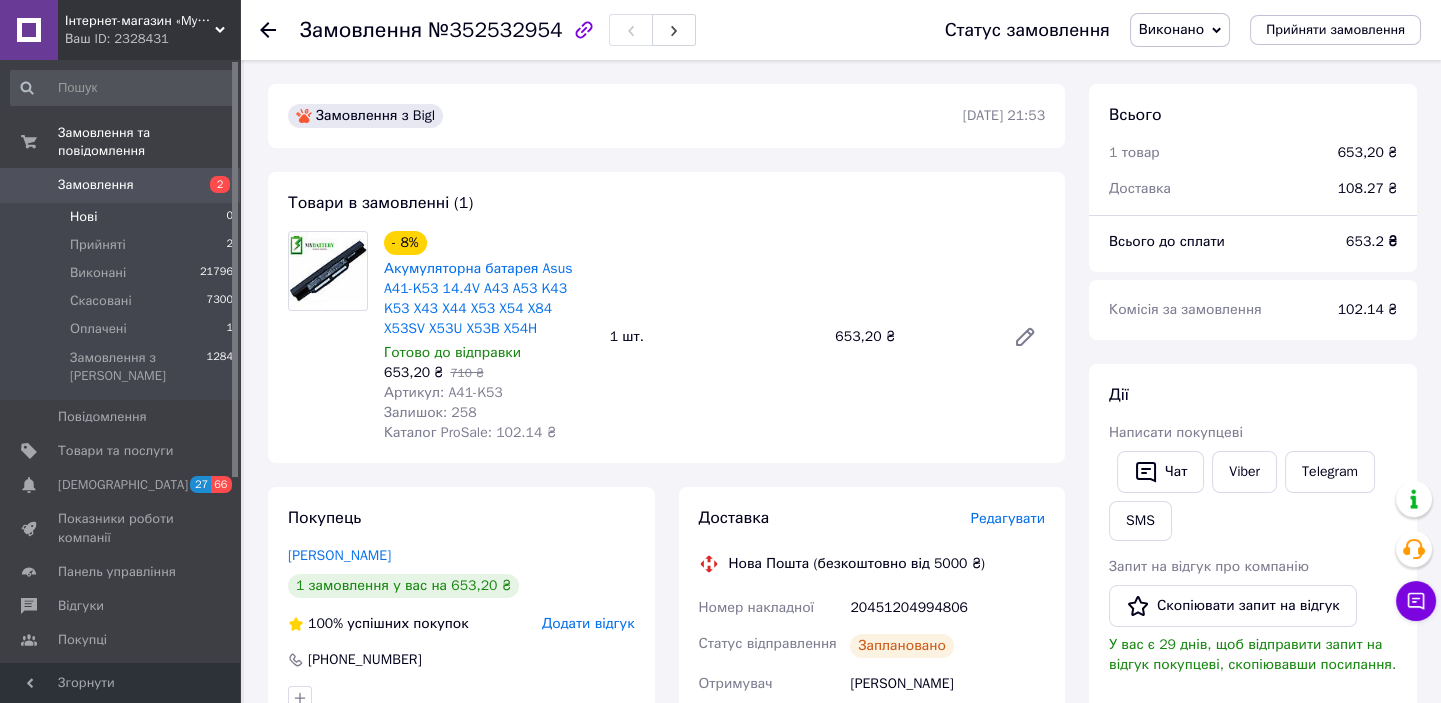 click on "Нові 0" at bounding box center (122, 217) 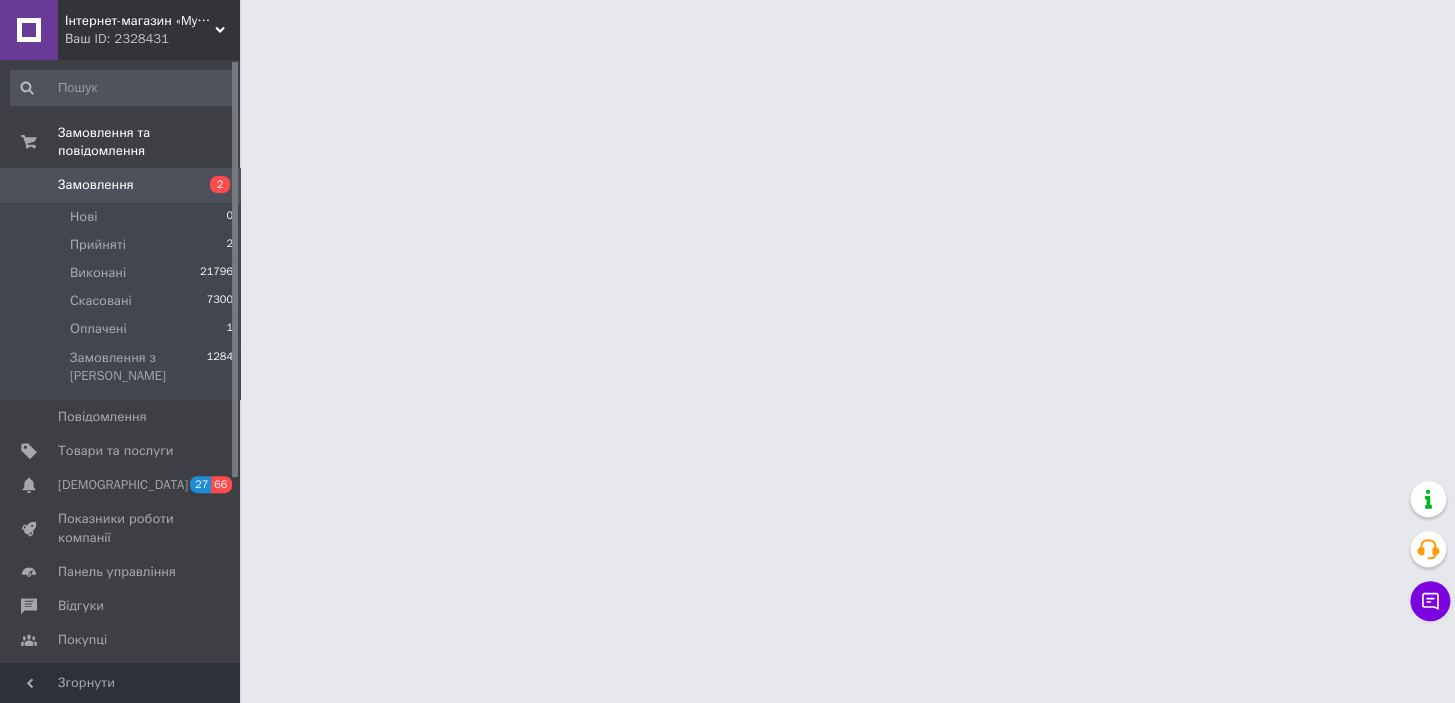 click at bounding box center [122, 88] 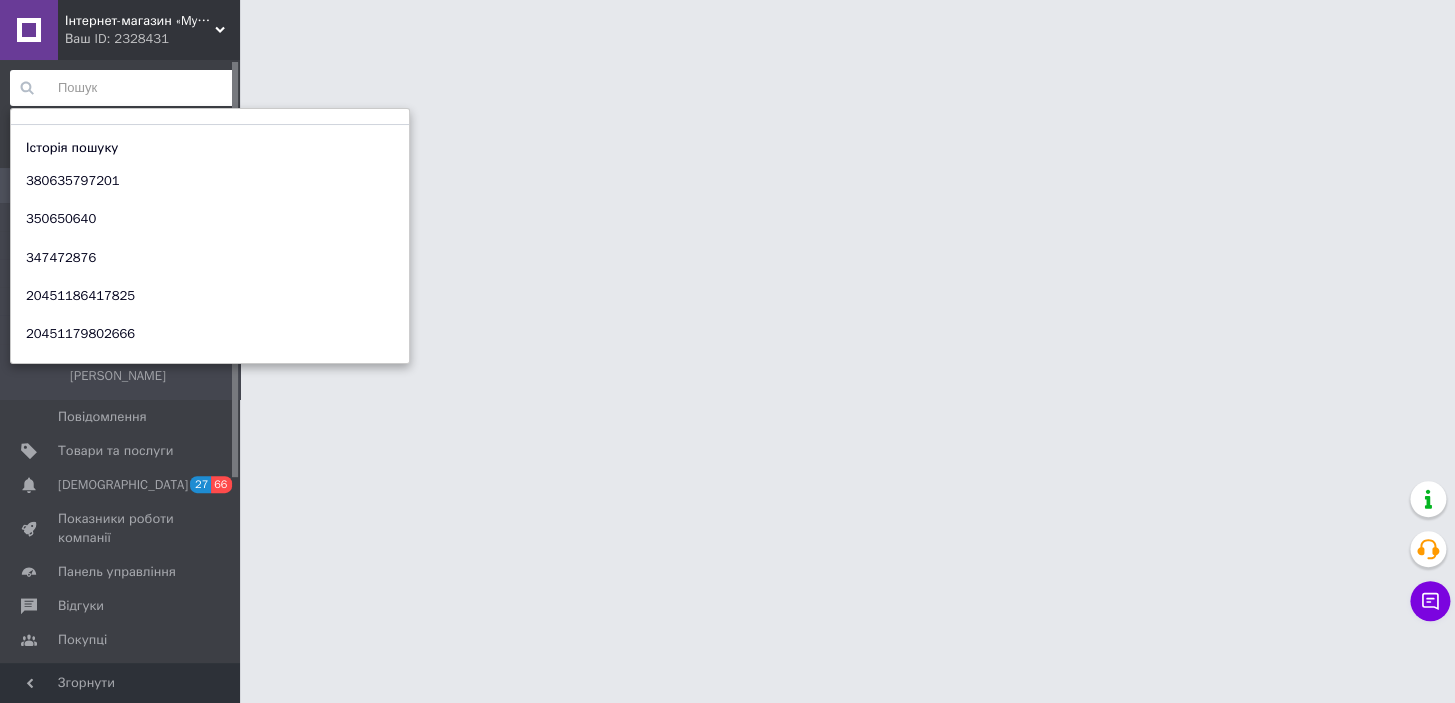 paste on "352321546" 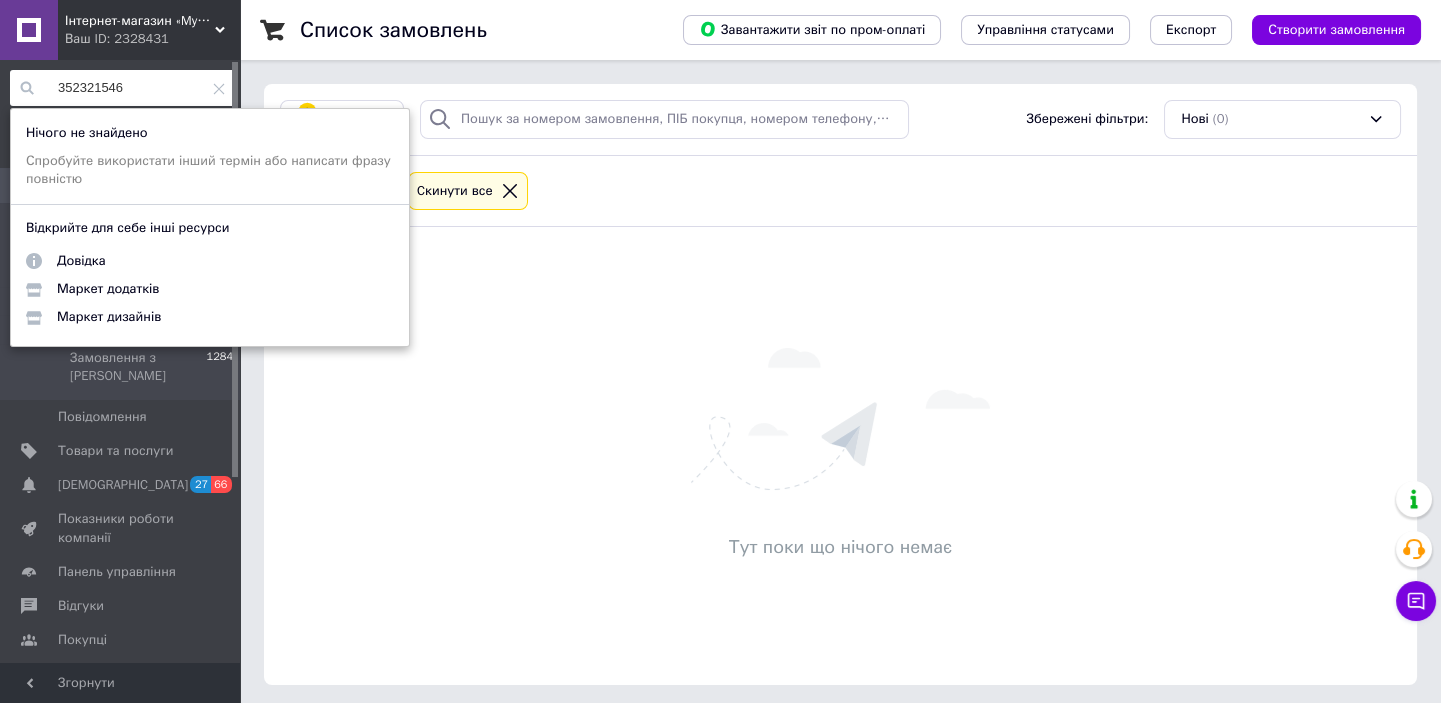 type on "352321546" 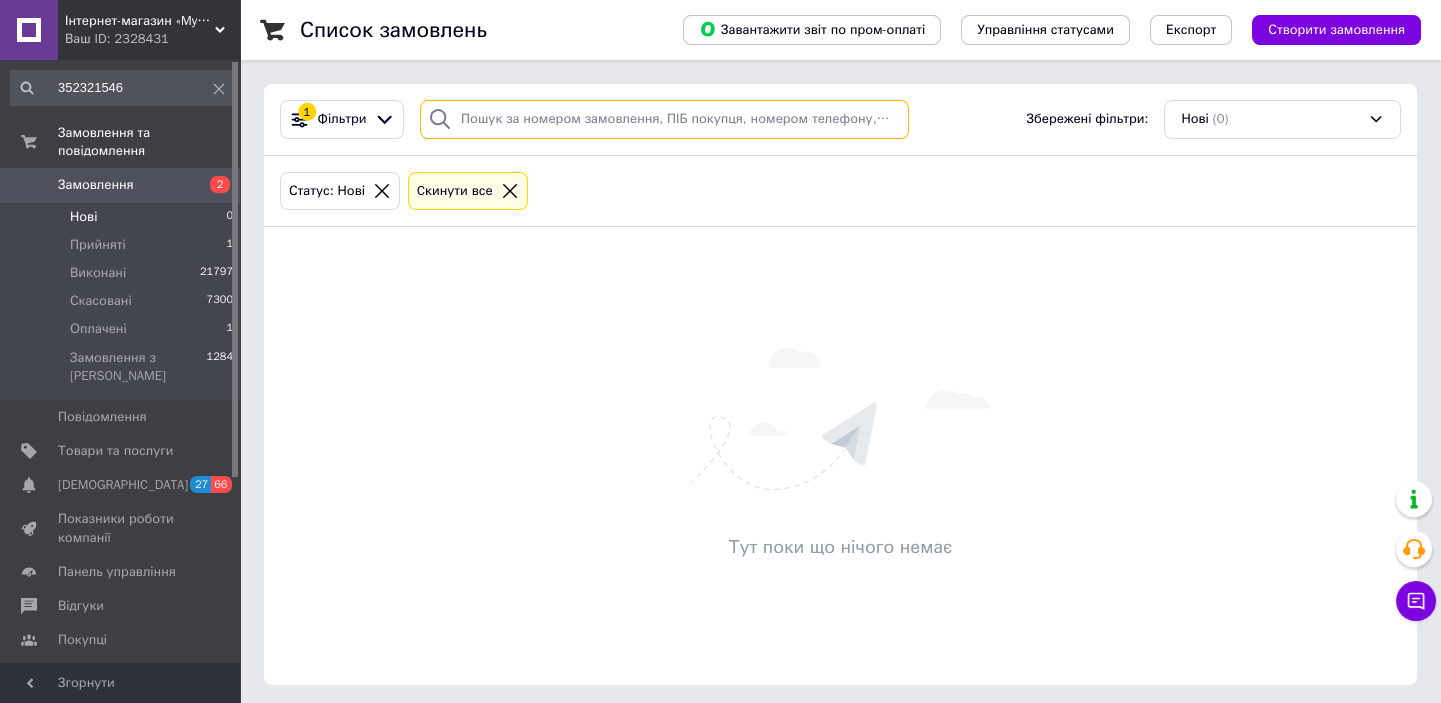 click at bounding box center [664, 119] 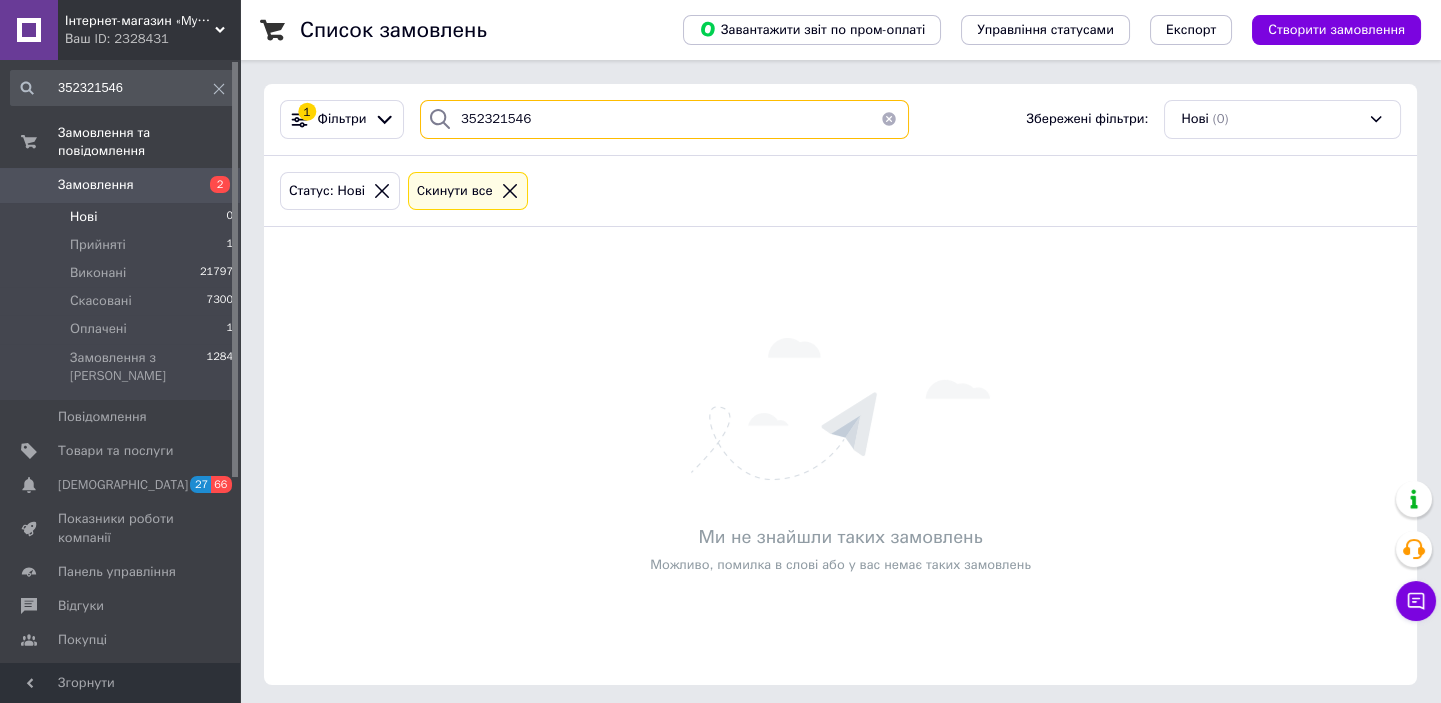 type on "352321546" 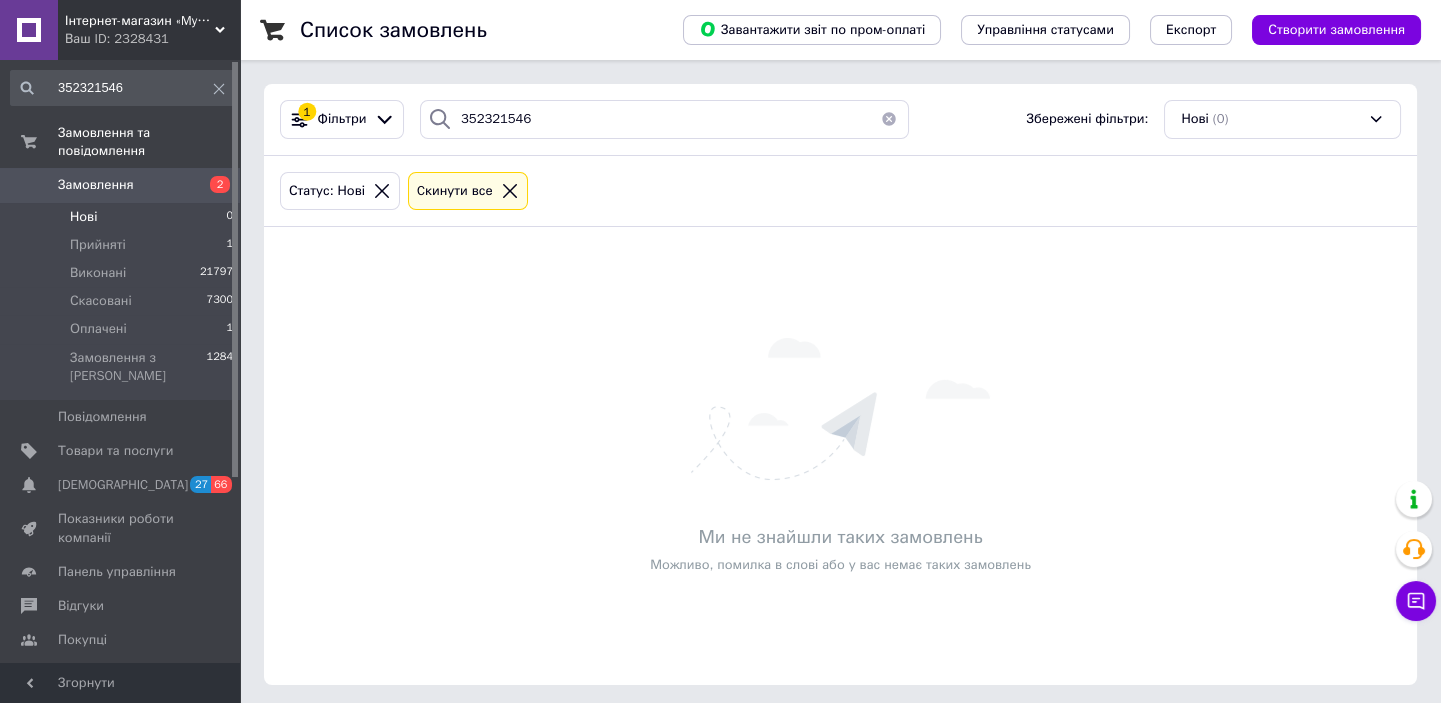 click 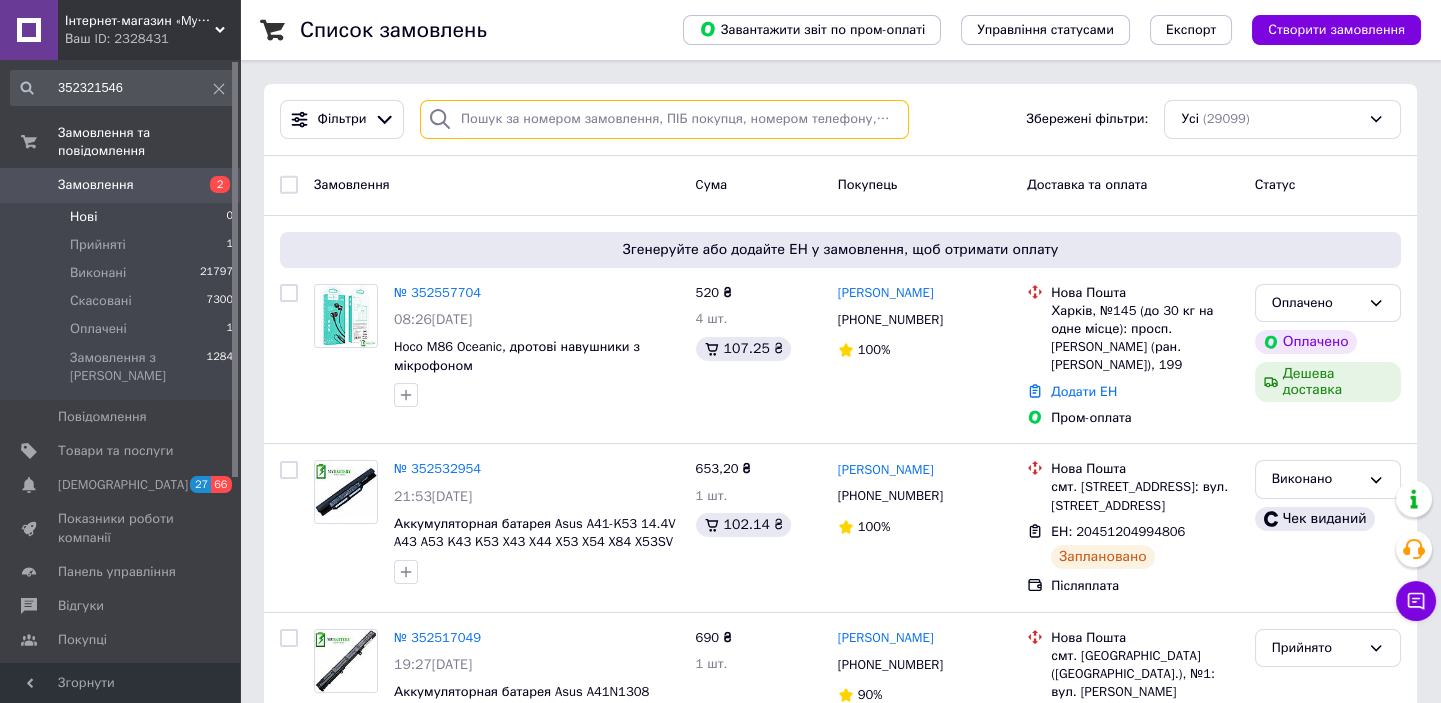 click at bounding box center (664, 119) 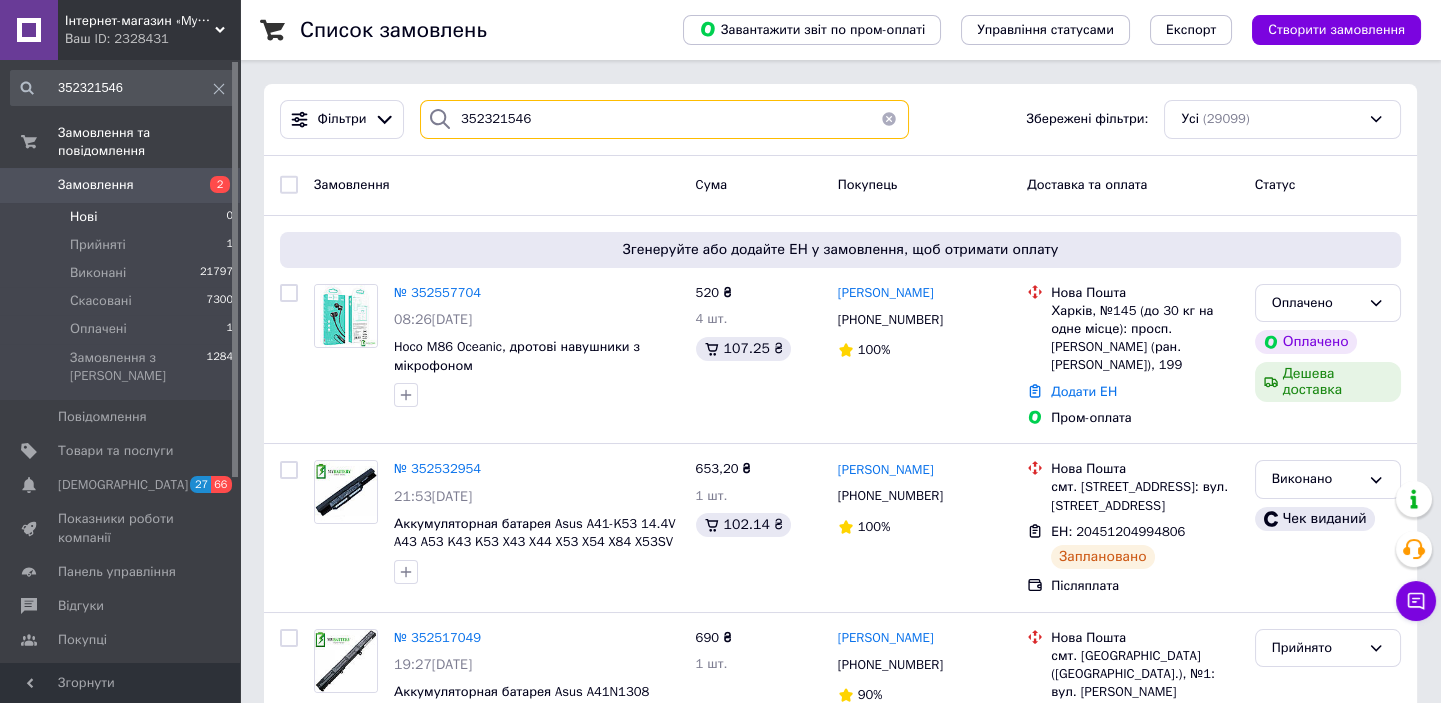 type on "352321546" 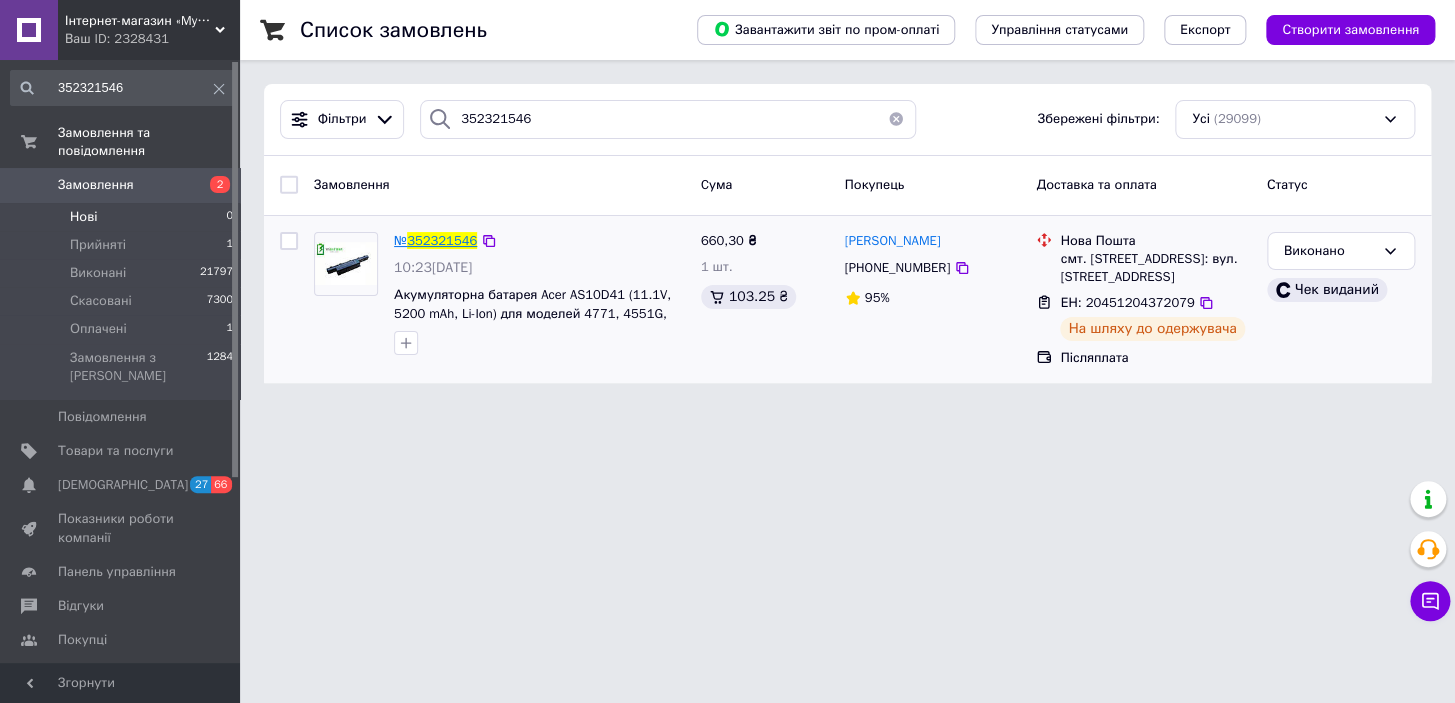 click on "352321546" at bounding box center [442, 240] 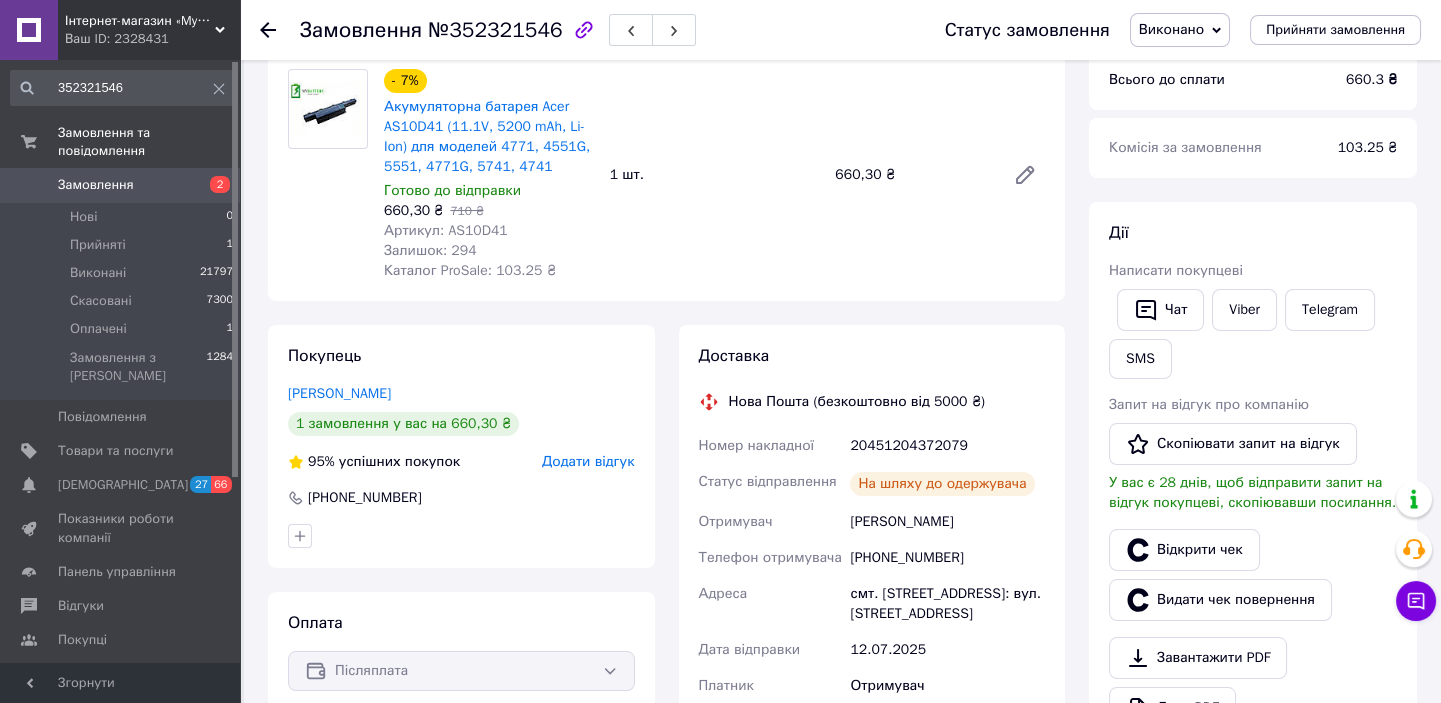 scroll, scrollTop: 181, scrollLeft: 0, axis: vertical 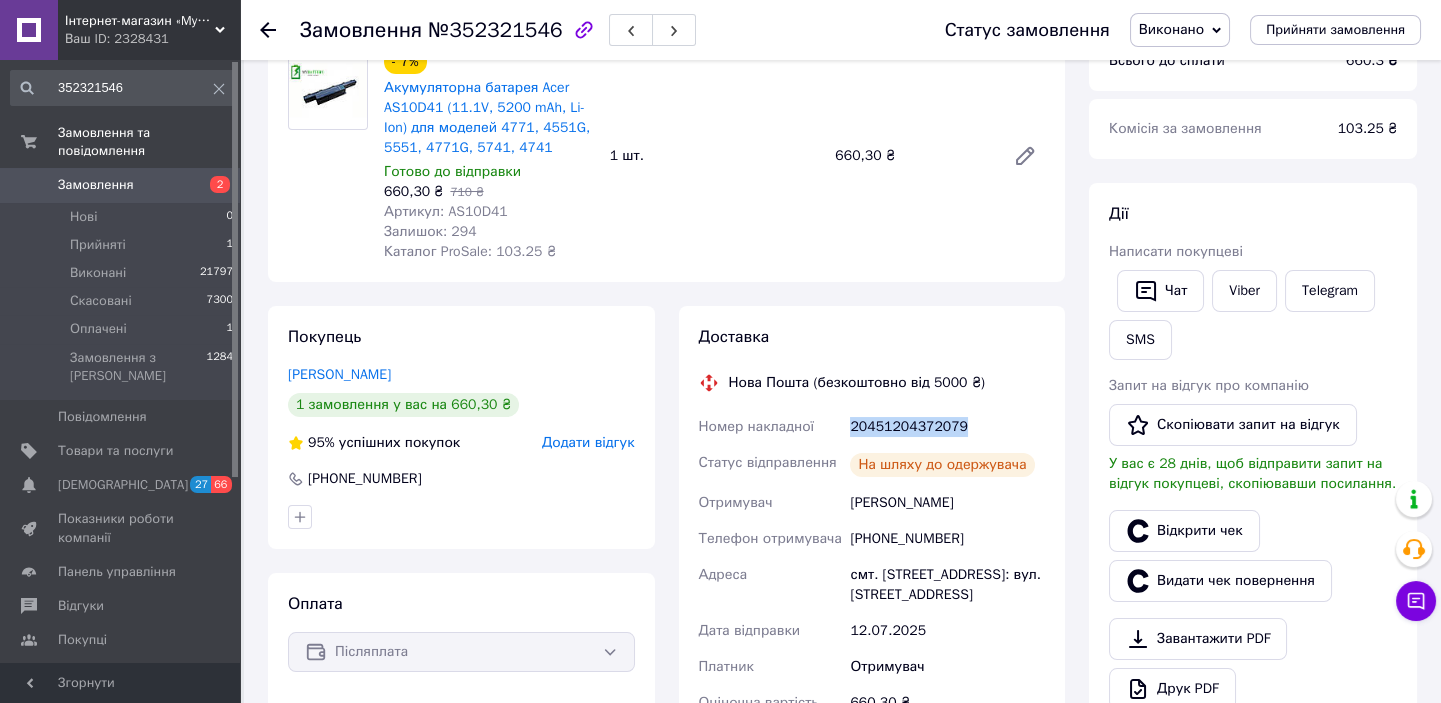 drag, startPoint x: 848, startPoint y: 425, endPoint x: 959, endPoint y: 431, distance: 111.16204 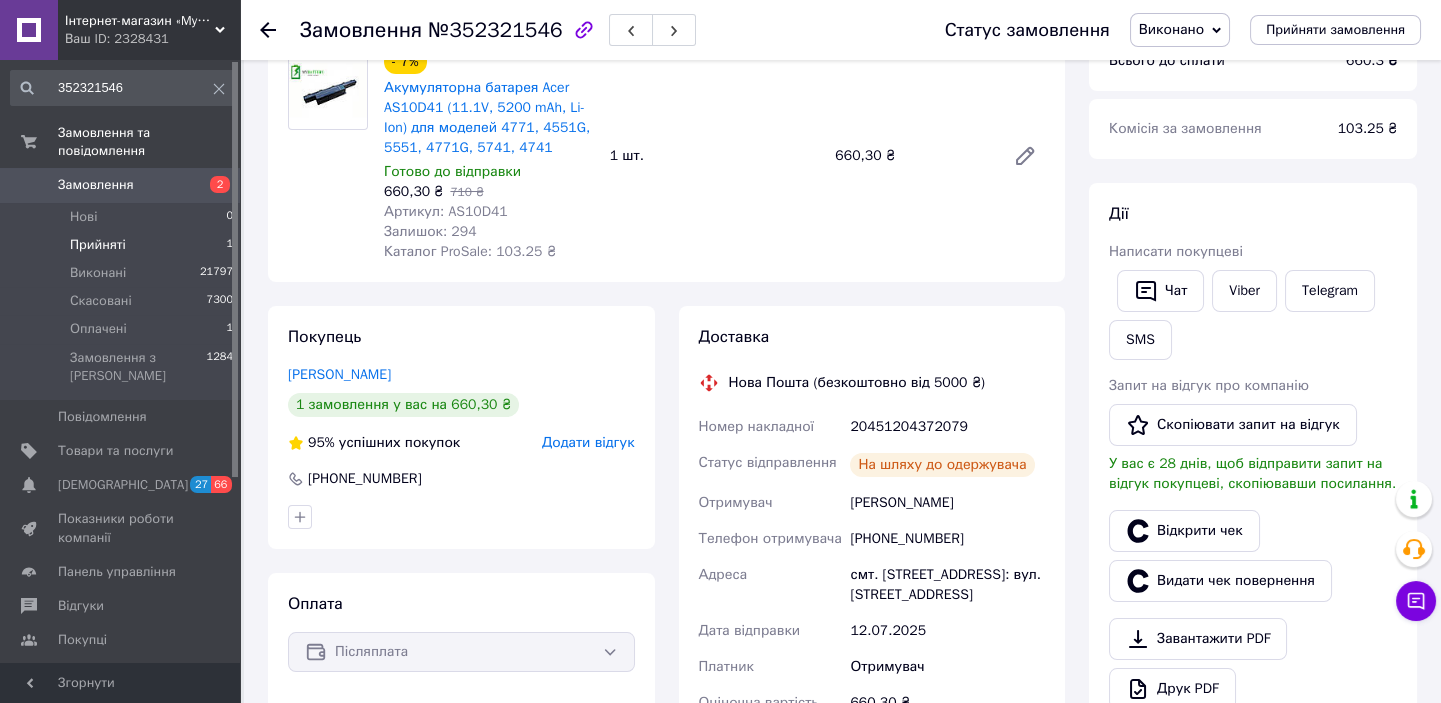 click on "Прийняті" at bounding box center (98, 245) 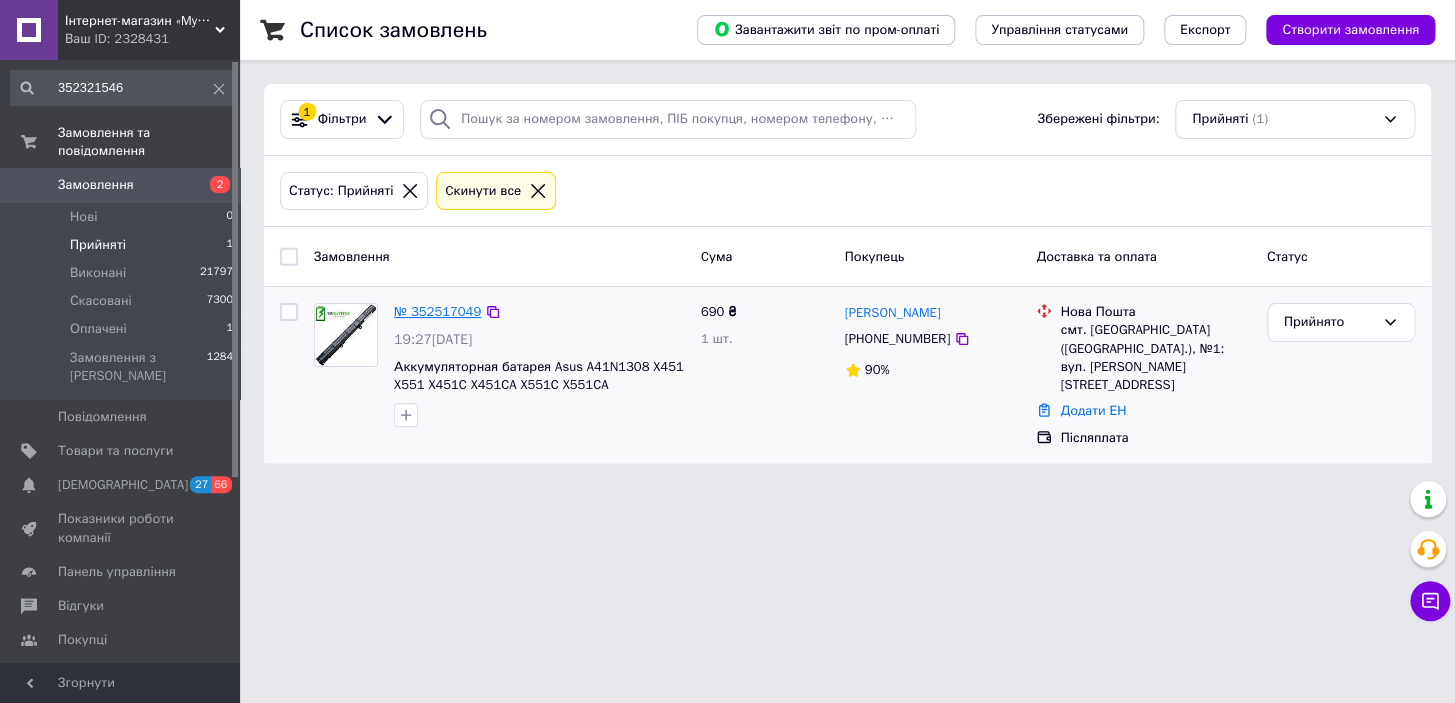 click on "№ 352517049" at bounding box center (437, 311) 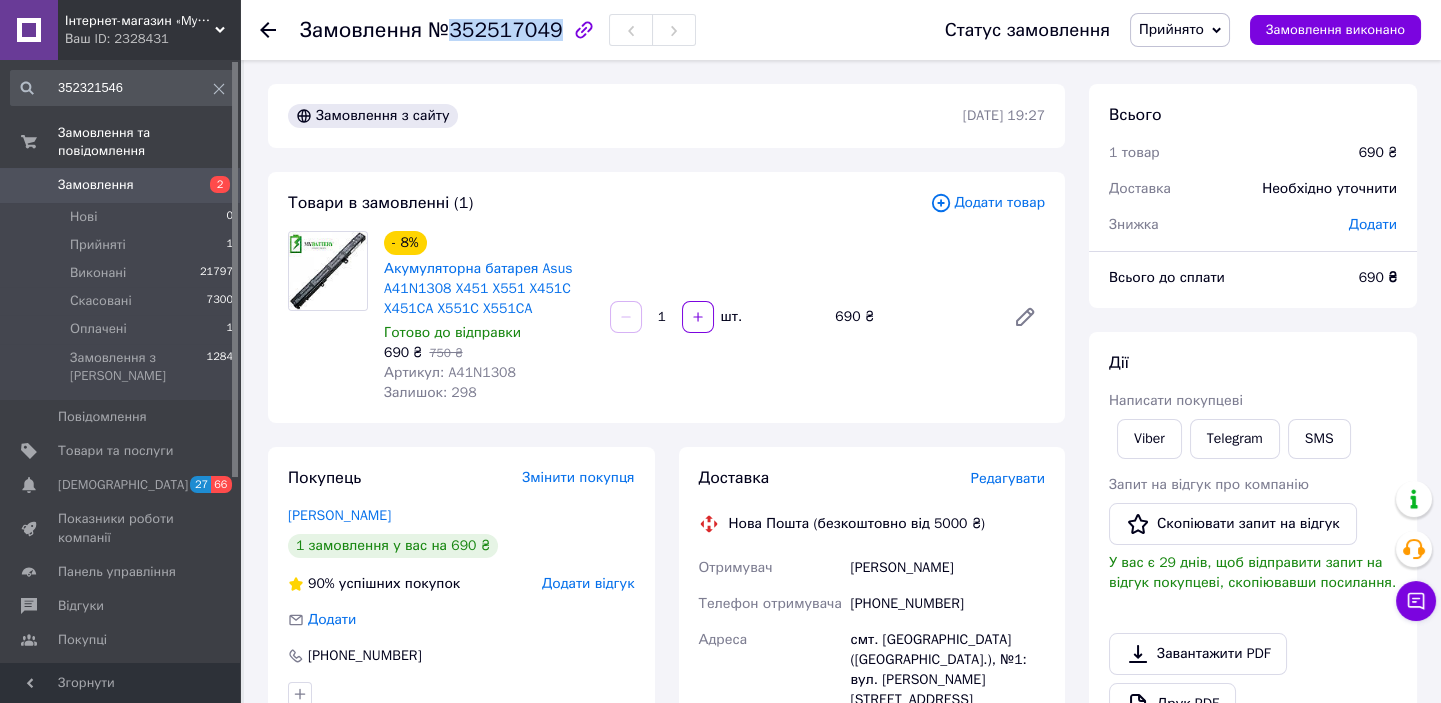 drag, startPoint x: 445, startPoint y: 33, endPoint x: 547, endPoint y: 40, distance: 102.239914 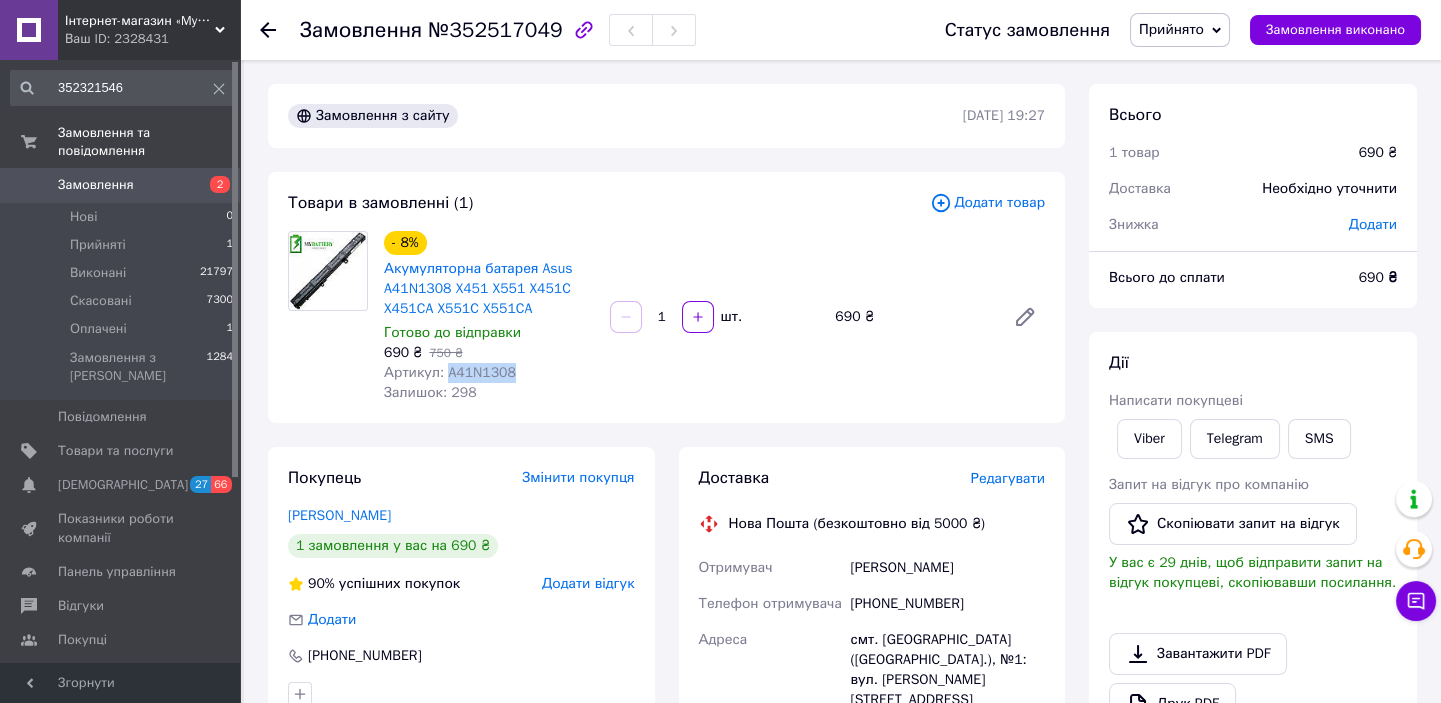 drag, startPoint x: 446, startPoint y: 371, endPoint x: 509, endPoint y: 374, distance: 63.07139 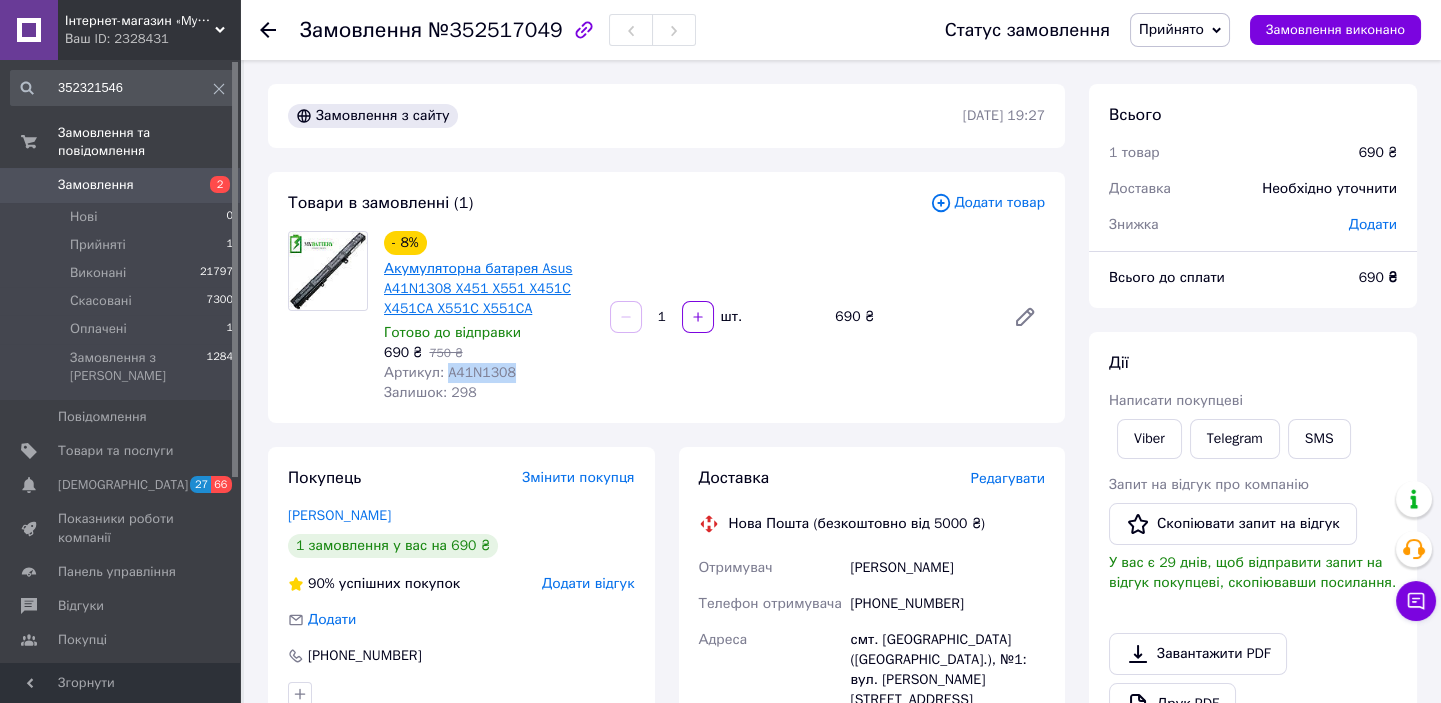 click on "Акумуляторна батарея Asus A41N1308 X451 X551 X451C X451CA X551C X551CA" at bounding box center [478, 288] 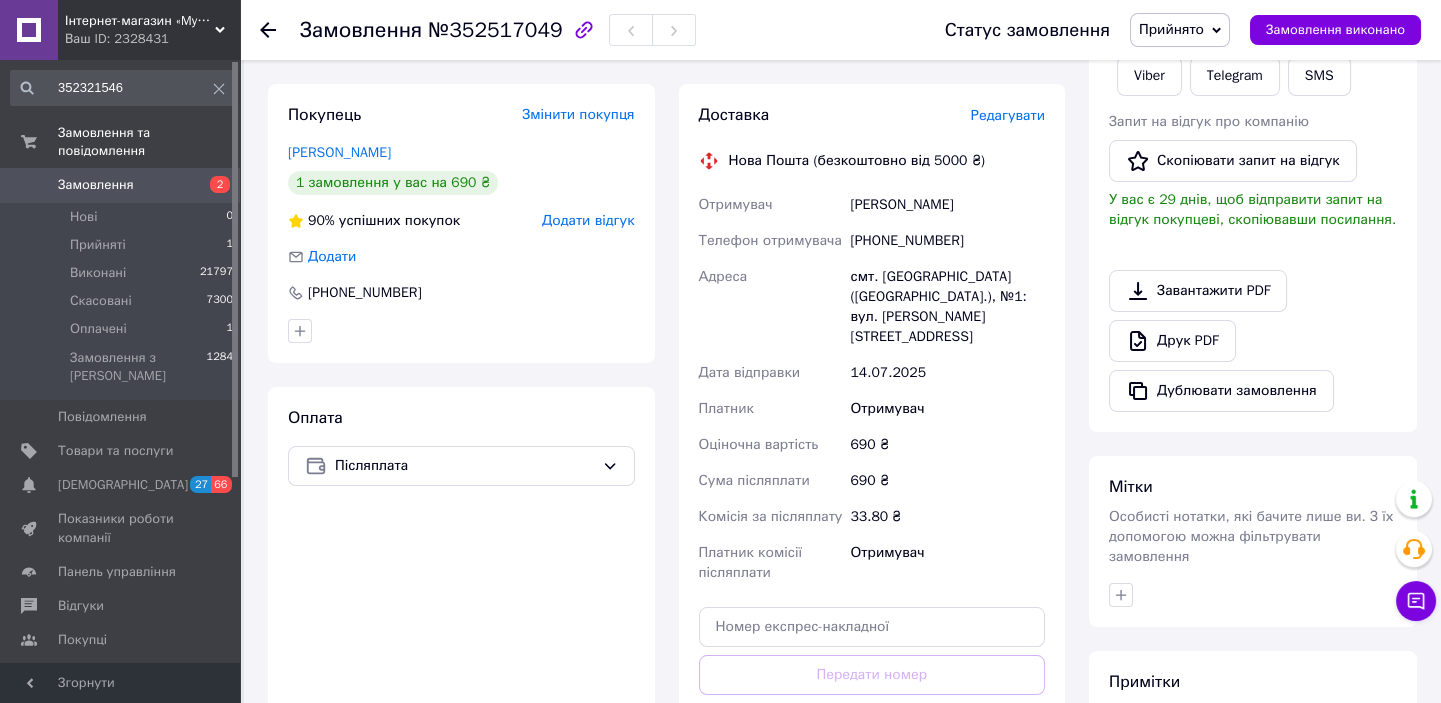 scroll, scrollTop: 636, scrollLeft: 0, axis: vertical 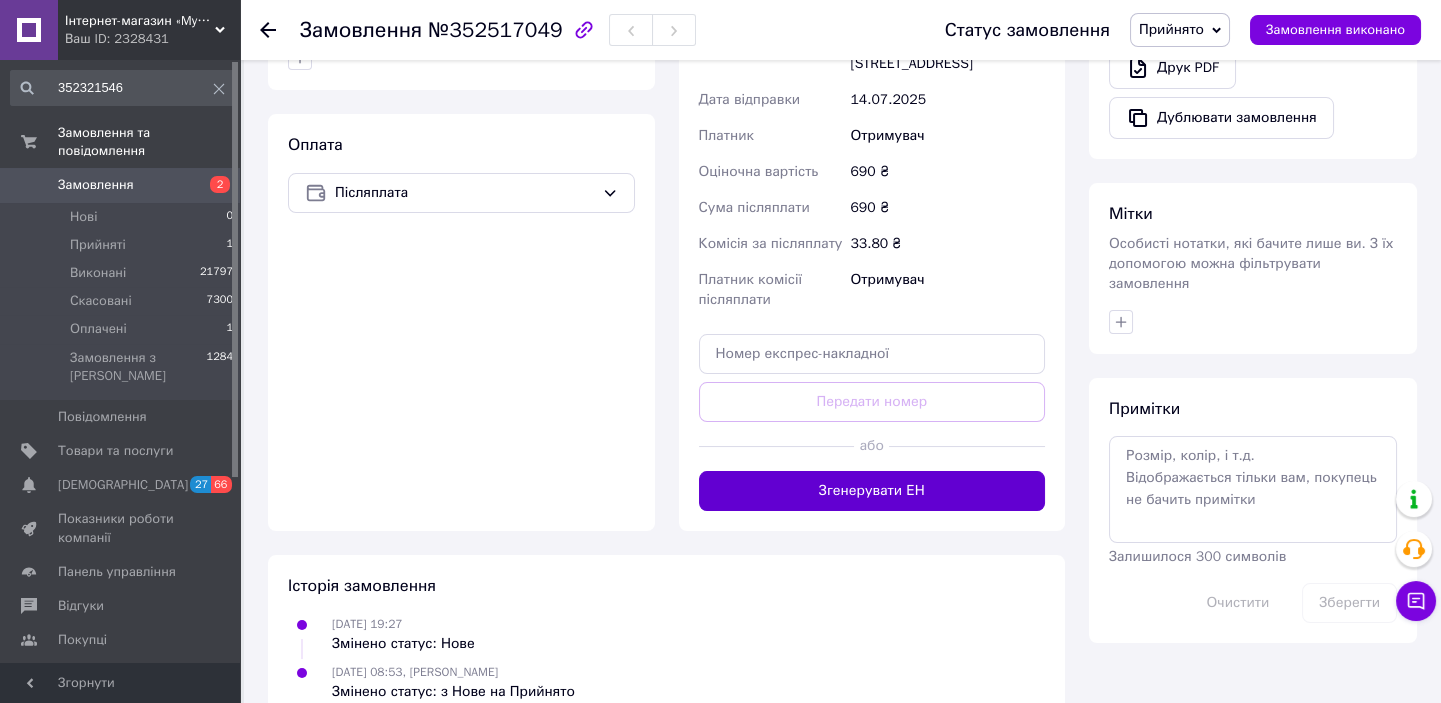 click on "Згенерувати ЕН" at bounding box center [872, 491] 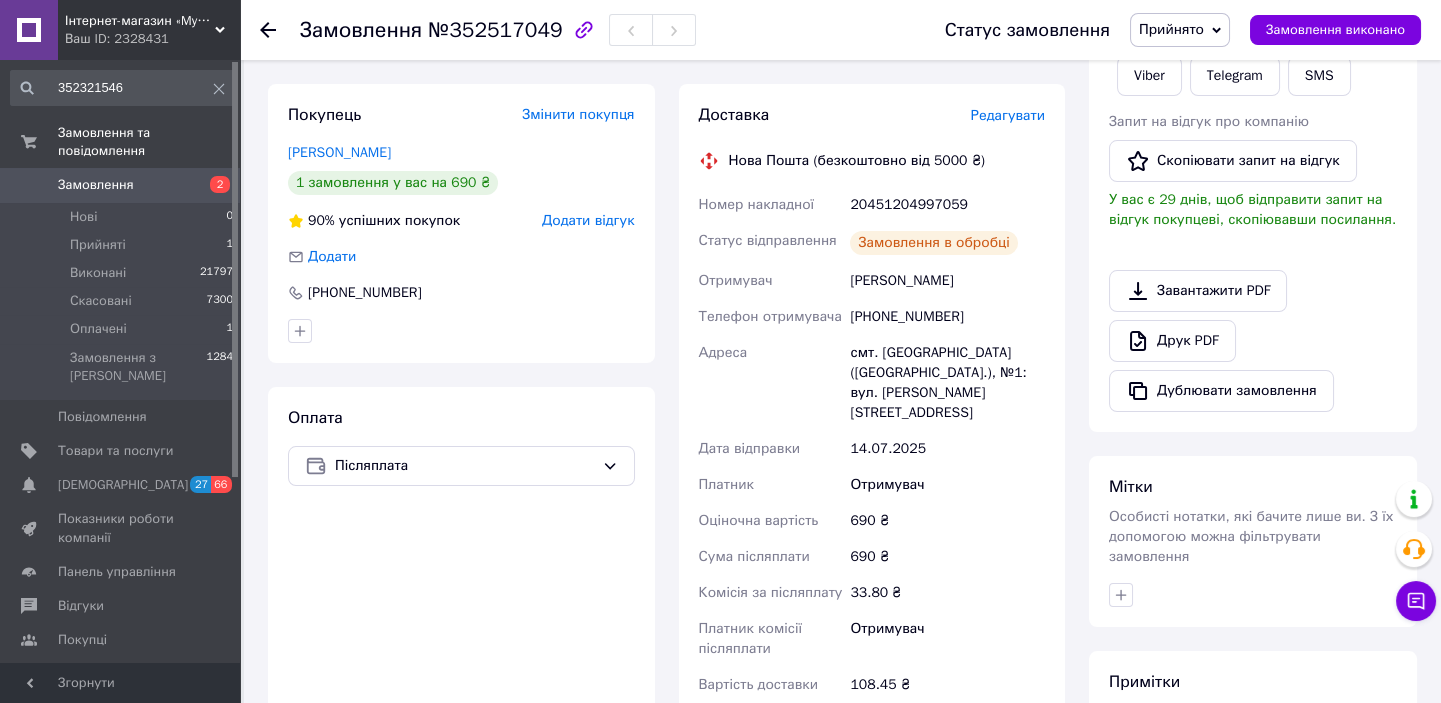 scroll, scrollTop: 272, scrollLeft: 0, axis: vertical 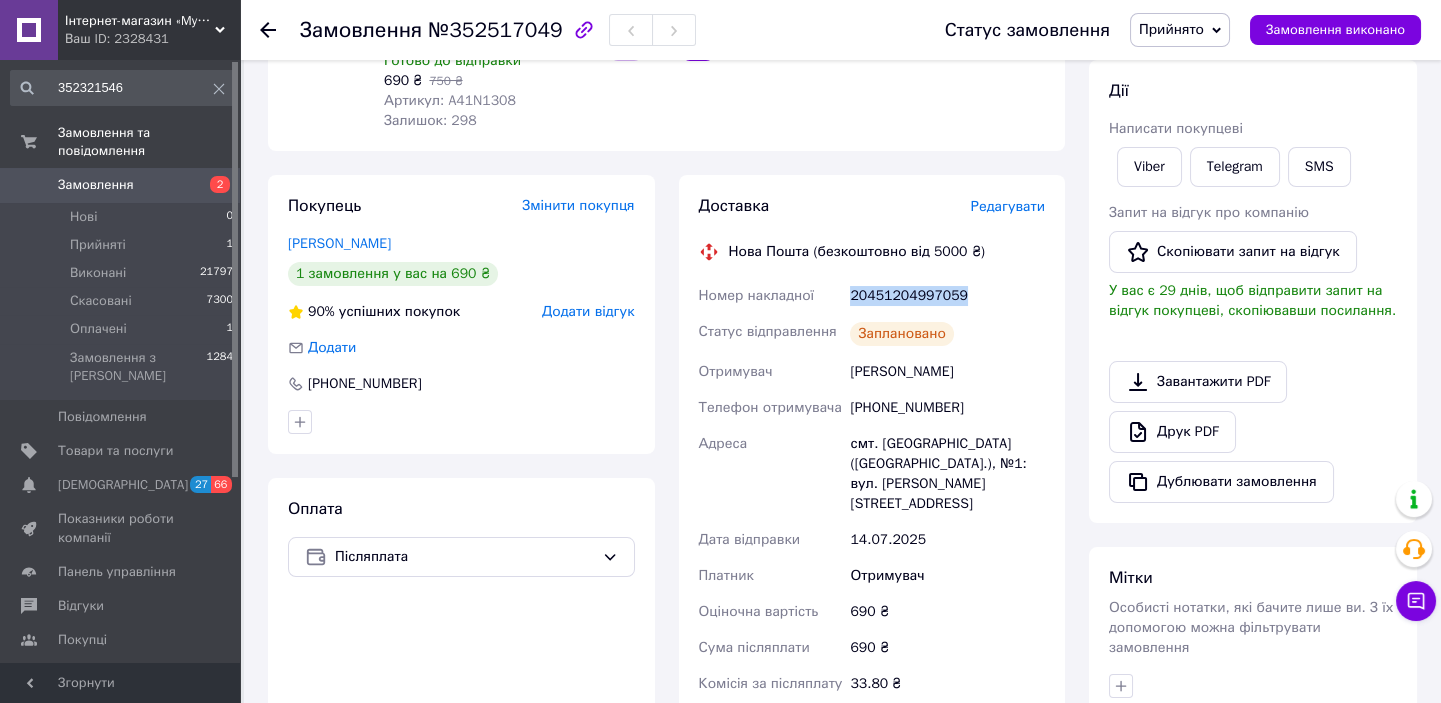 drag, startPoint x: 959, startPoint y: 291, endPoint x: 846, endPoint y: 307, distance: 114.12712 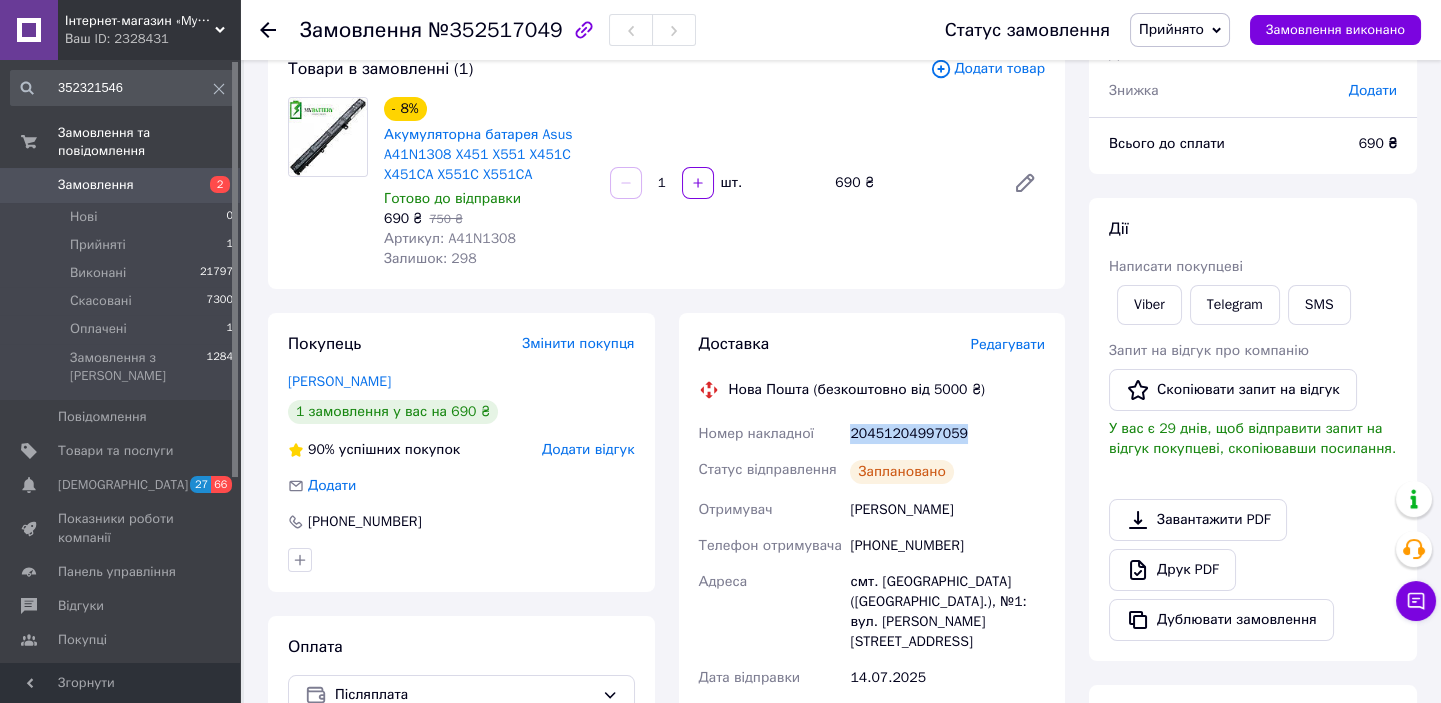 scroll, scrollTop: 90, scrollLeft: 0, axis: vertical 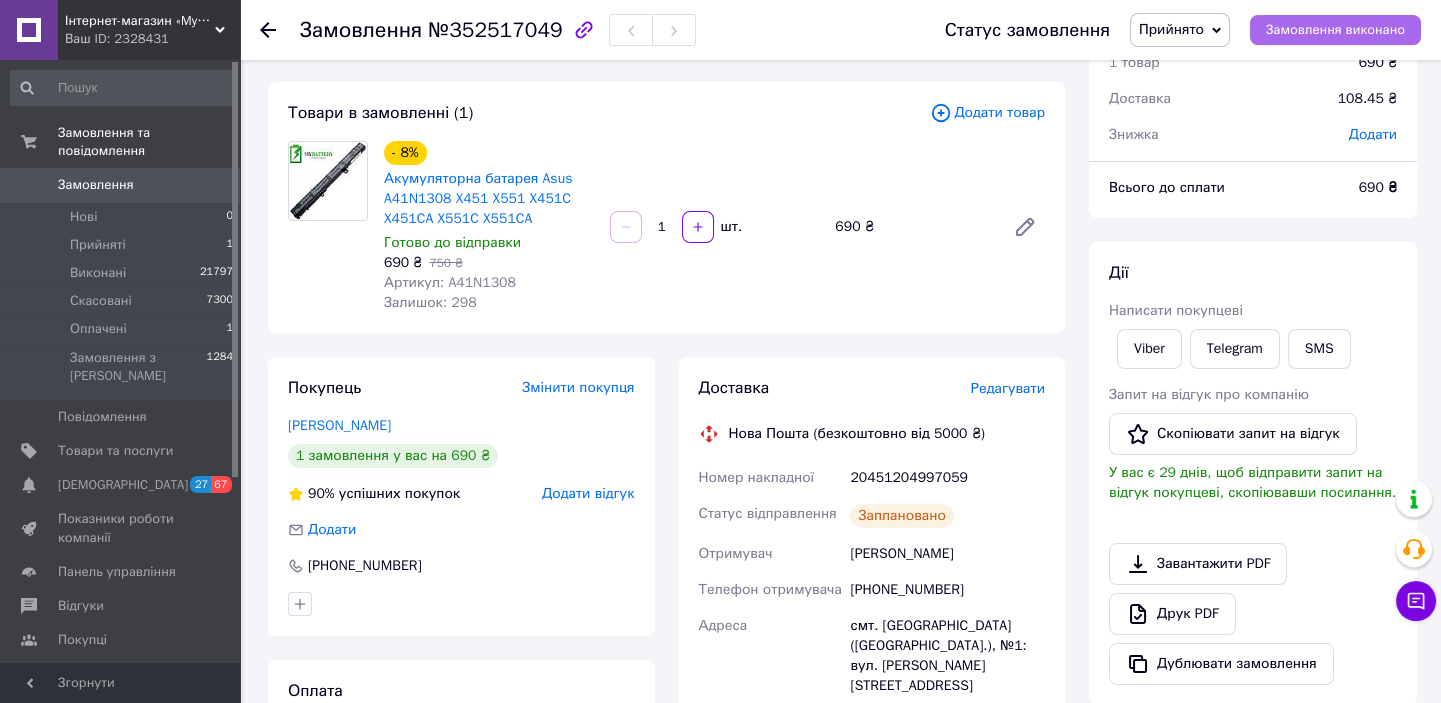 click on "Замовлення виконано" at bounding box center (1335, 30) 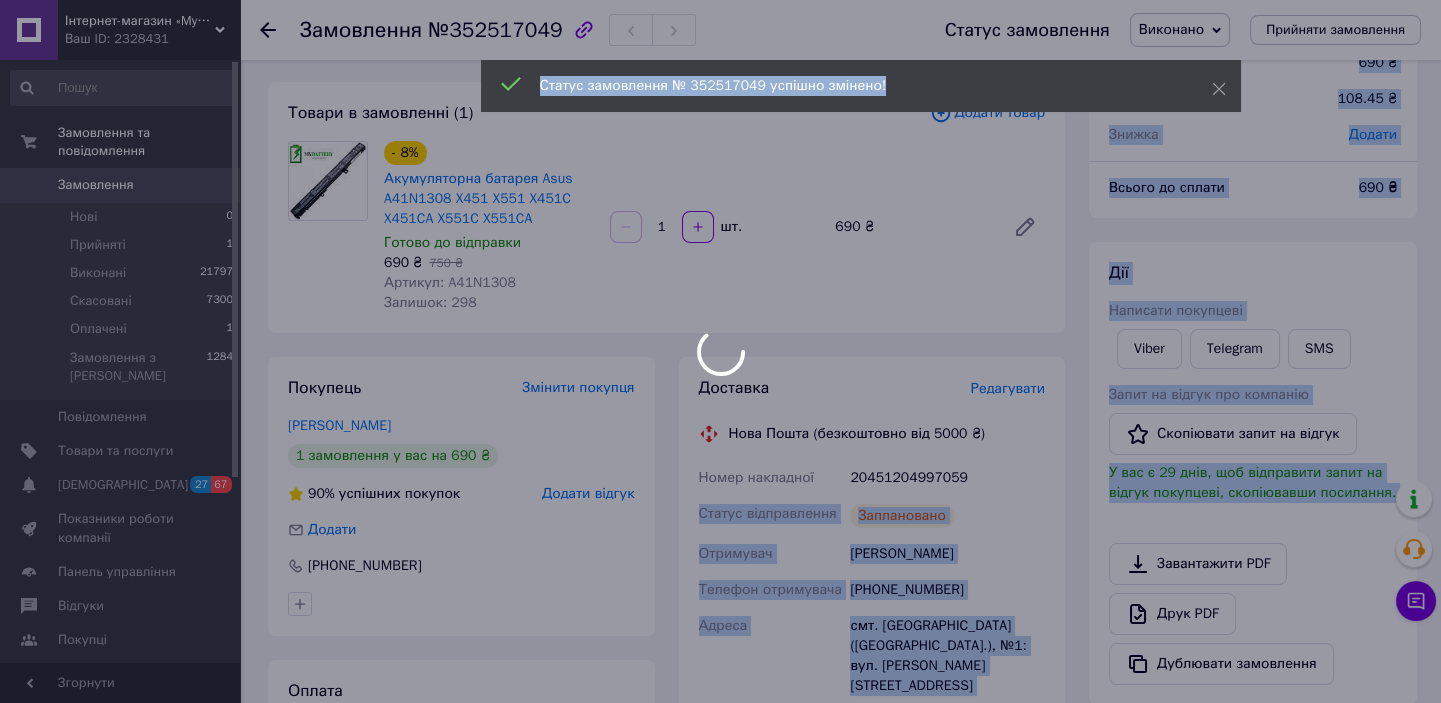 drag, startPoint x: 923, startPoint y: 469, endPoint x: 846, endPoint y: 462, distance: 77.31753 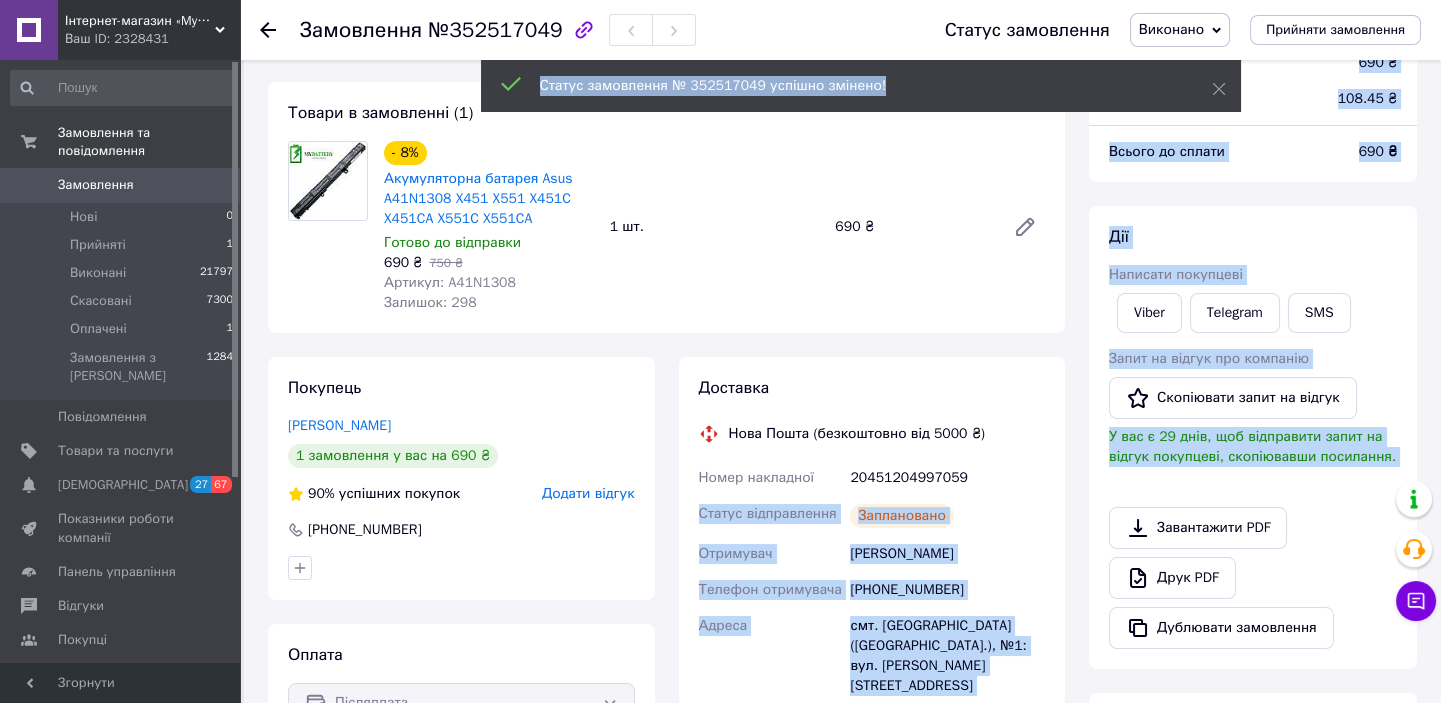 click on "20451204997059" at bounding box center (947, 478) 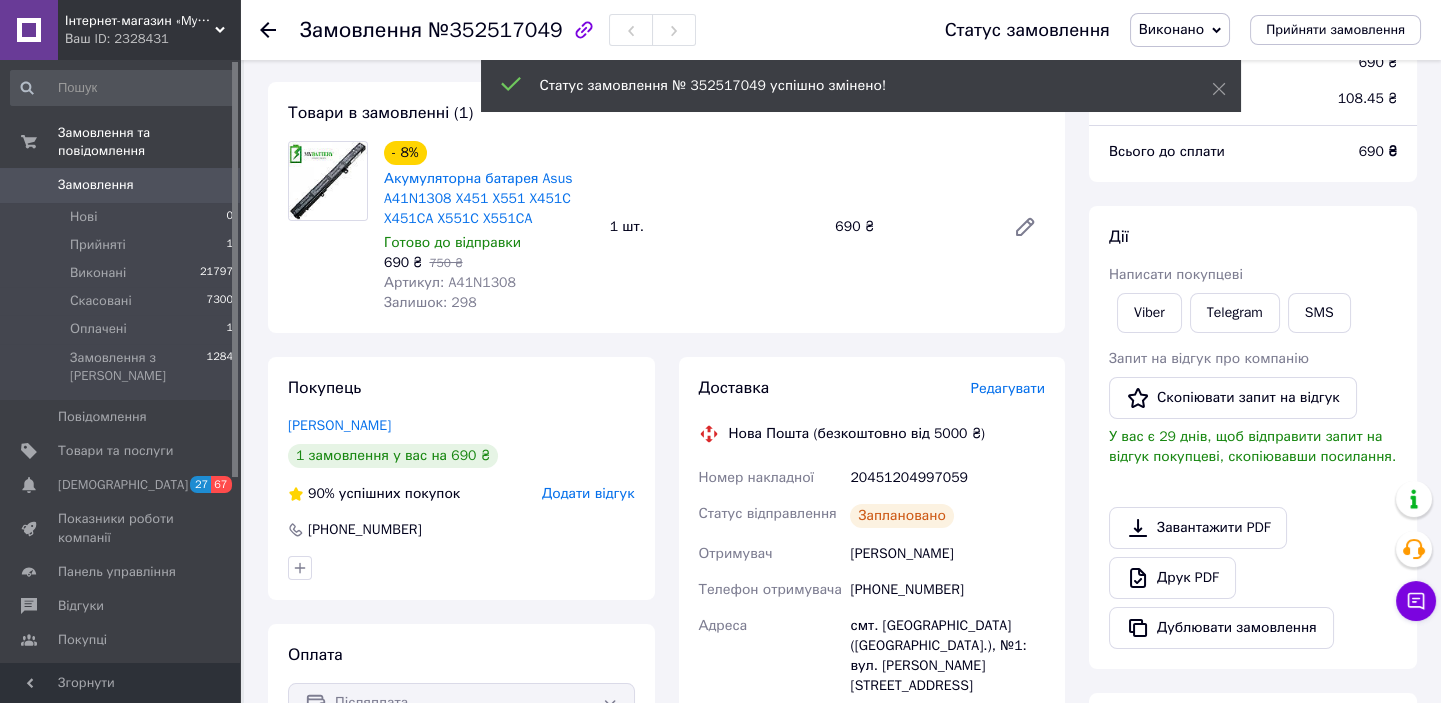 click on "Доставка Редагувати Нова Пошта (безкоштовно від 5000 ₴) Номер накладної 20451204997059 Статус відправлення Заплановано Отримувач Радванський Андрій Телефон отримувача +380961836749 Адреса смт. Єрки (Черкаська обл.), №1: вул. Свердлова, 2/1а Дата відправки 14.07.2025 Платник Отримувач Оціночна вартість 690 ₴ Сума післяплати 690 ₴ Комісія за післяплату 33.80 ₴ Платник комісії післяплати Отримувач Вартість доставки 108.45 ₴ Роздрукувати ЕН" at bounding box center (872, 704) 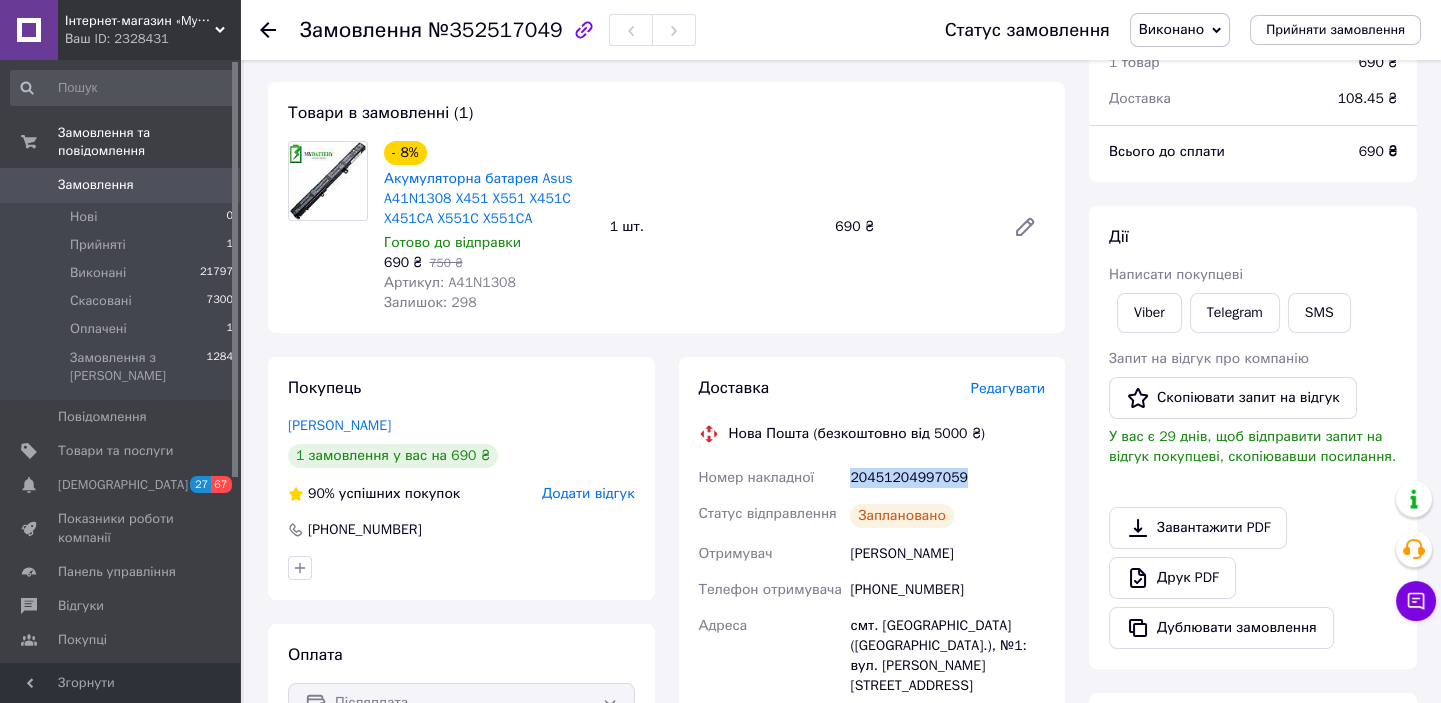 drag, startPoint x: 966, startPoint y: 468, endPoint x: 826, endPoint y: 463, distance: 140.08926 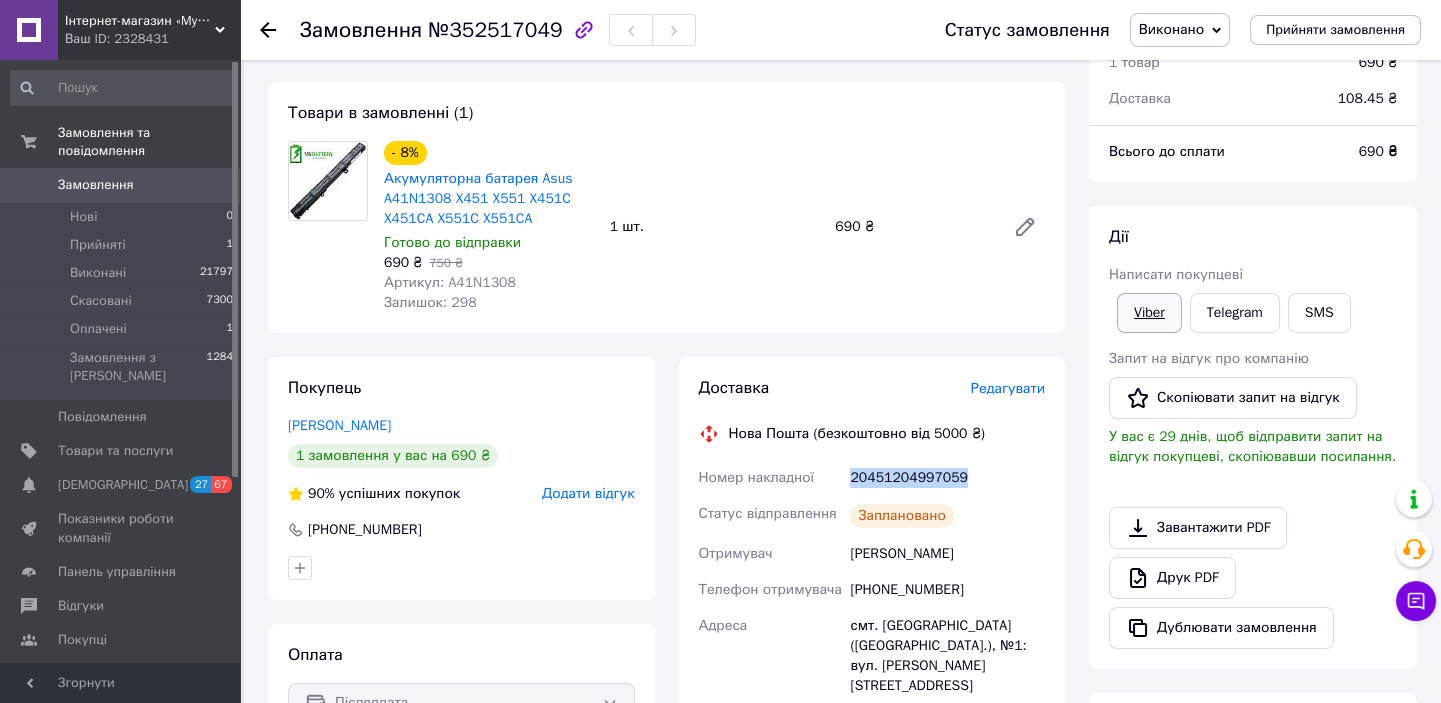 click on "Viber" at bounding box center [1149, 313] 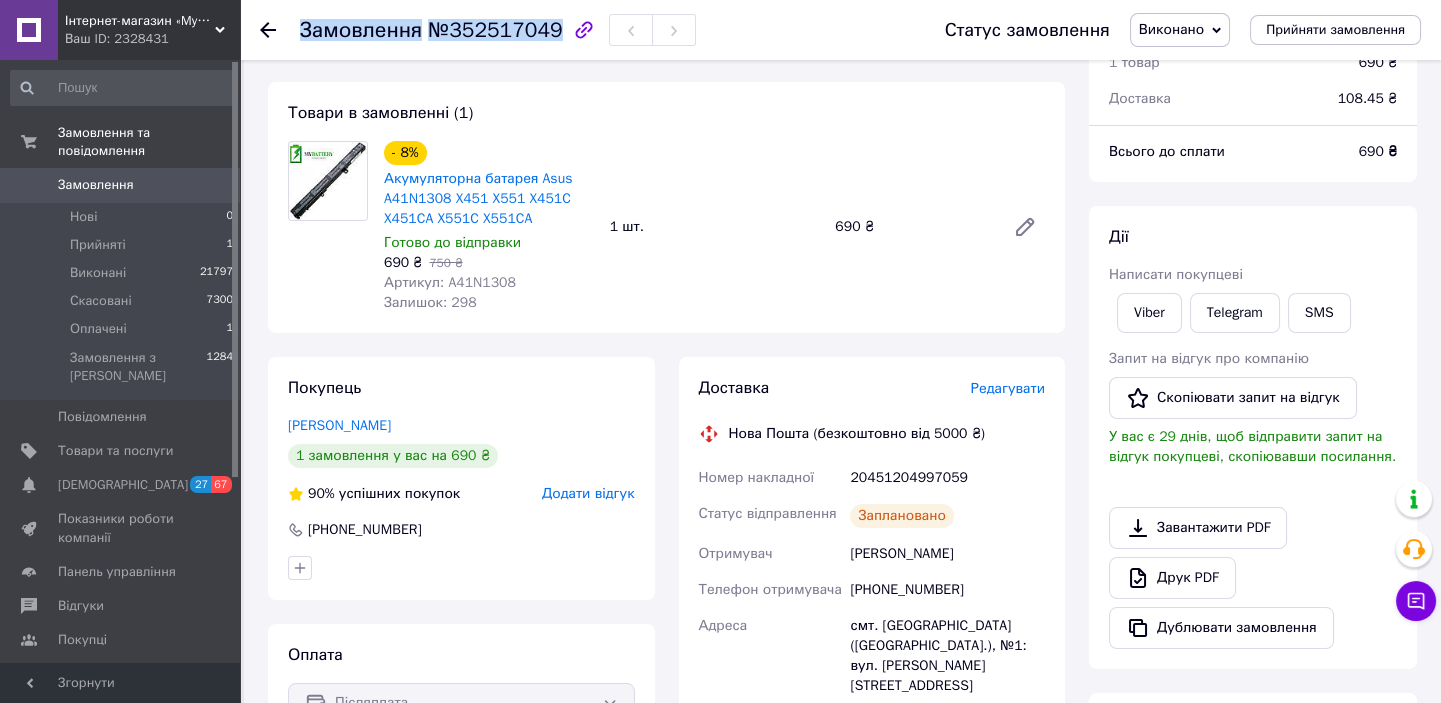 drag, startPoint x: 300, startPoint y: 28, endPoint x: 547, endPoint y: 37, distance: 247.16391 